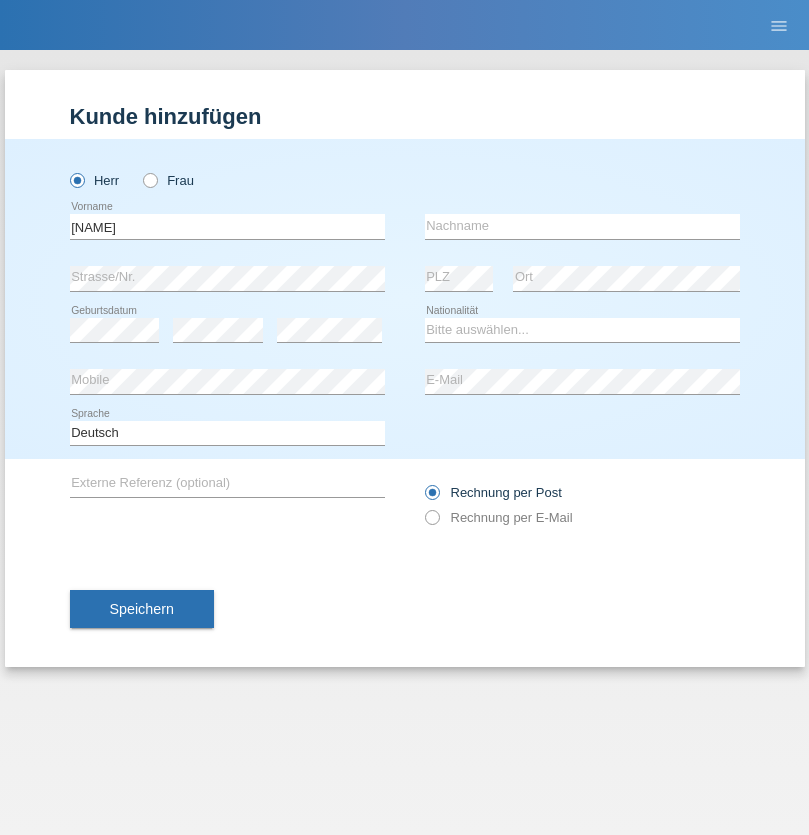 scroll, scrollTop: 0, scrollLeft: 0, axis: both 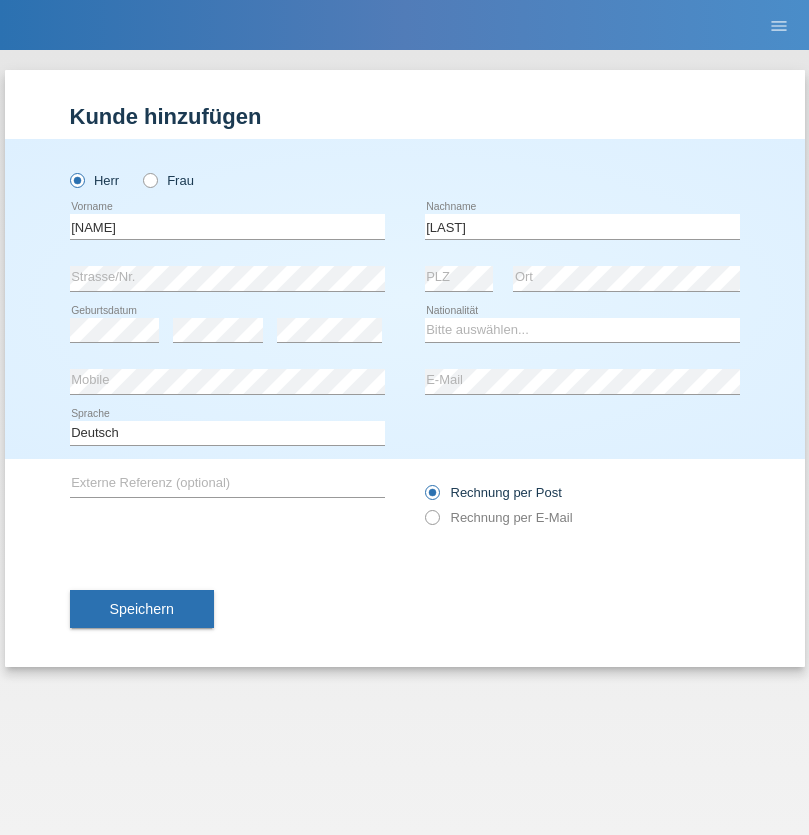 type on "[LAST]" 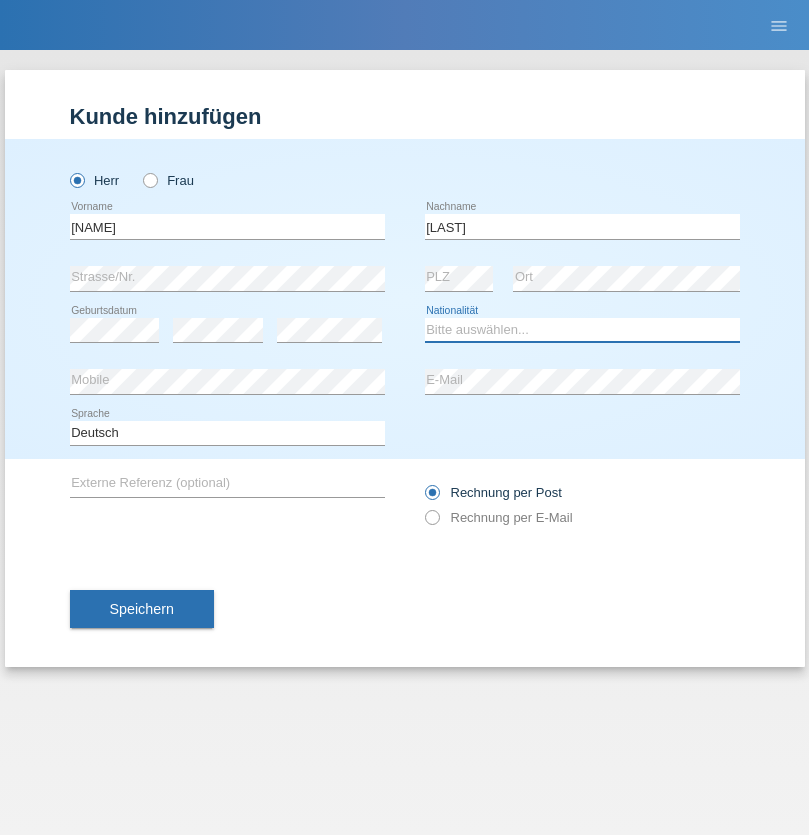 select on "ES" 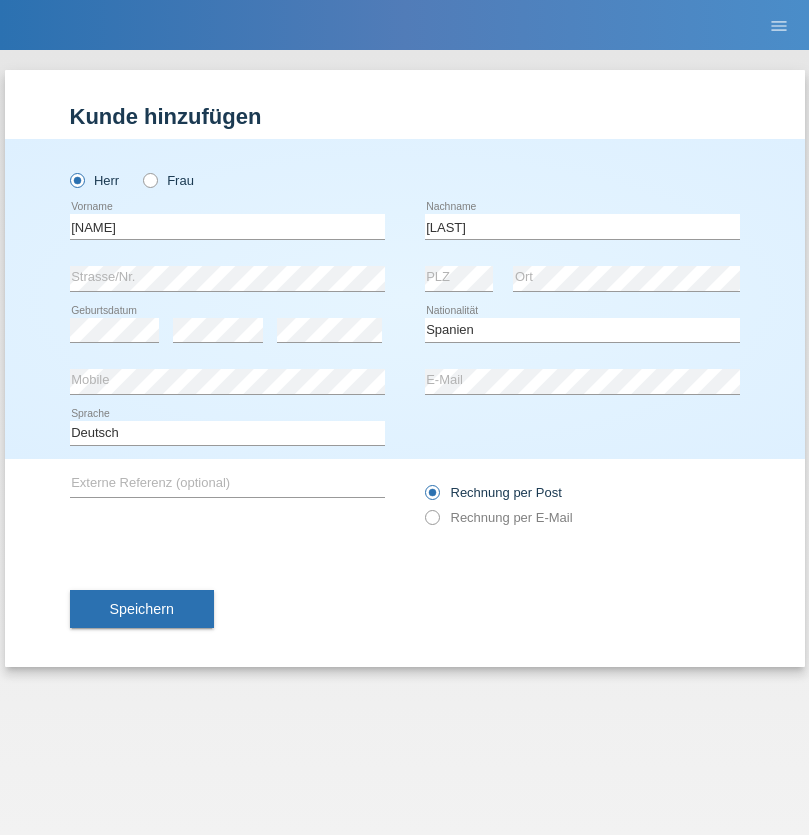 select on "C" 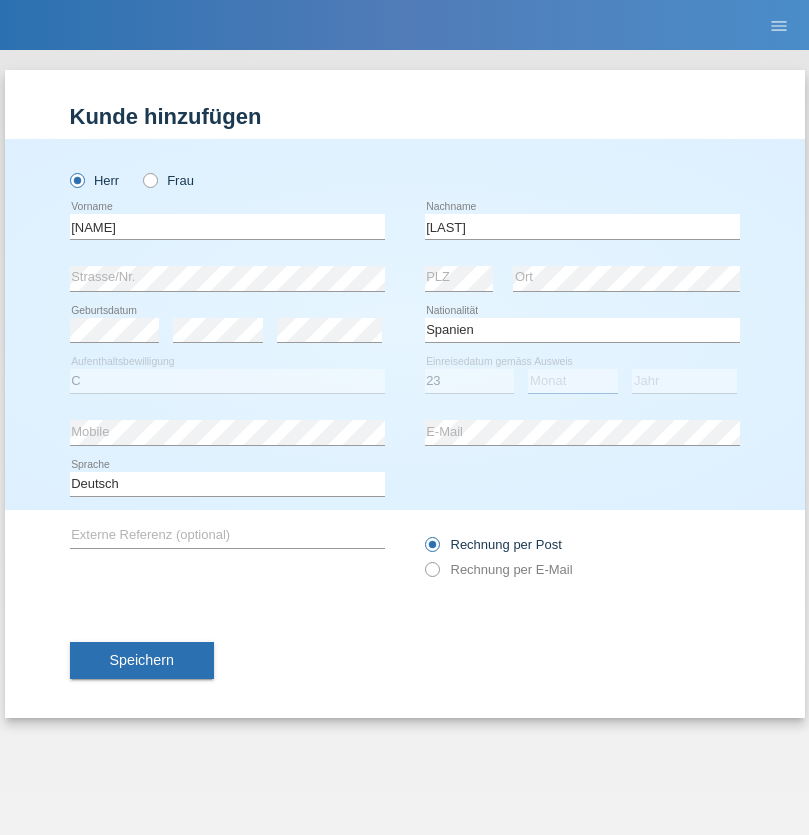 select on "08" 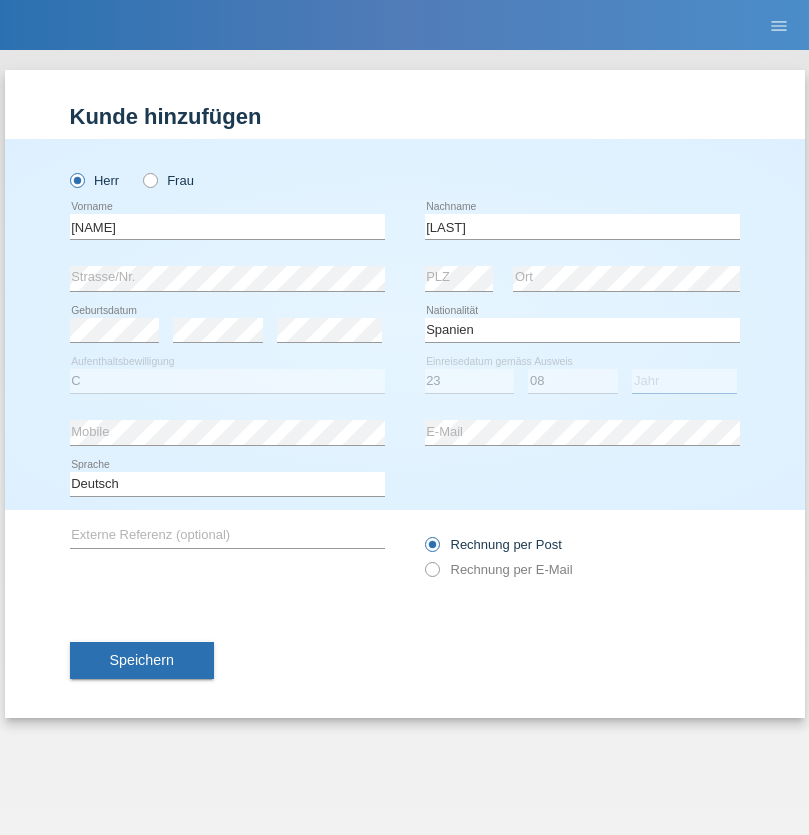 select on "2003" 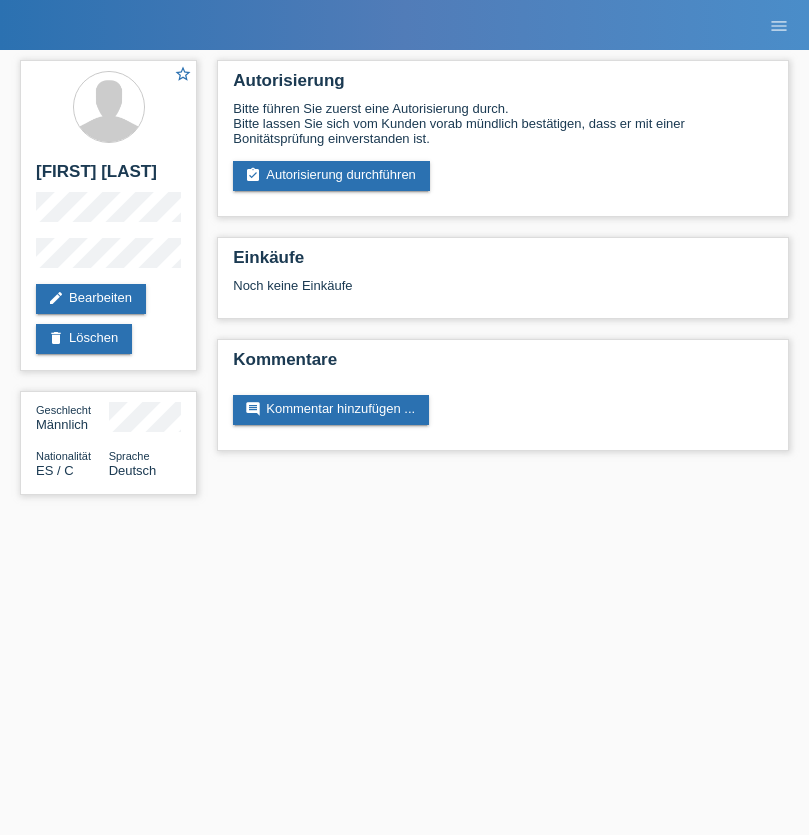 scroll, scrollTop: 0, scrollLeft: 0, axis: both 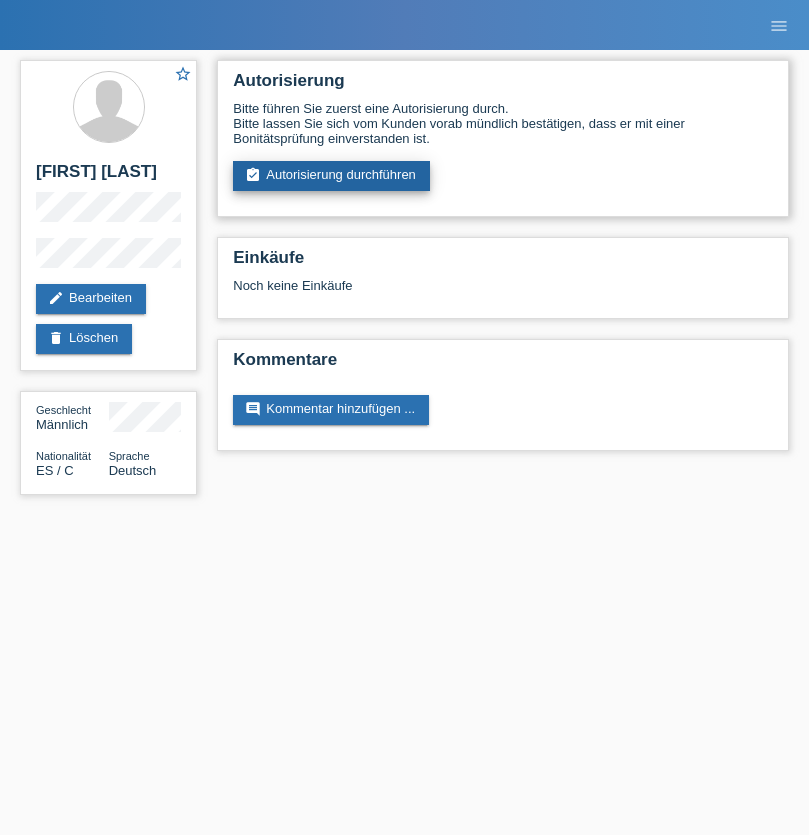 click on "assignment_turned_in  Autorisierung durchführen" at bounding box center [331, 176] 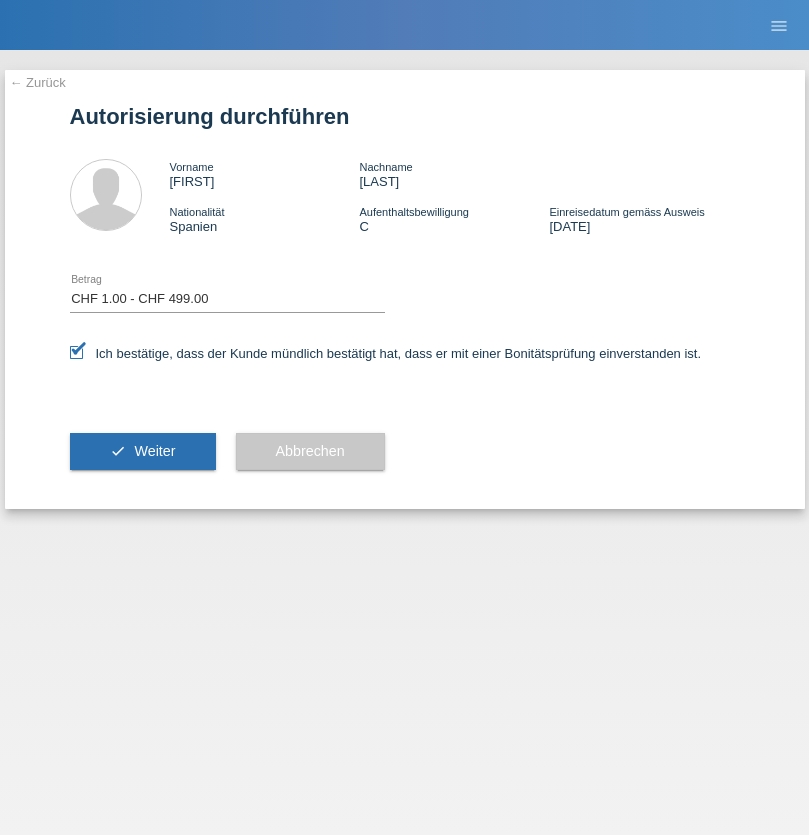 select on "1" 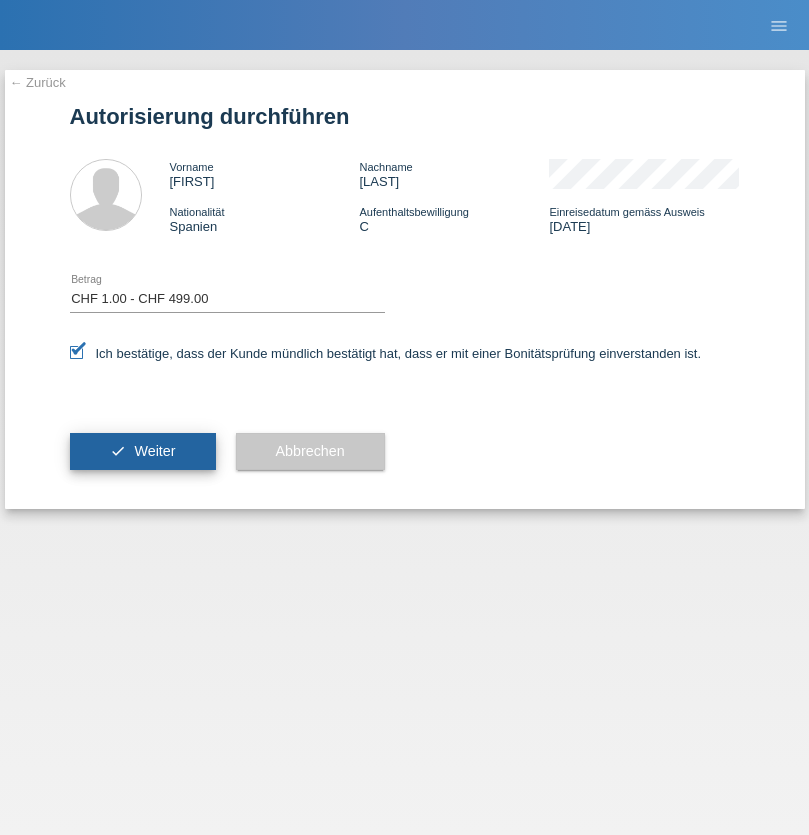 click on "Weiter" at bounding box center (154, 451) 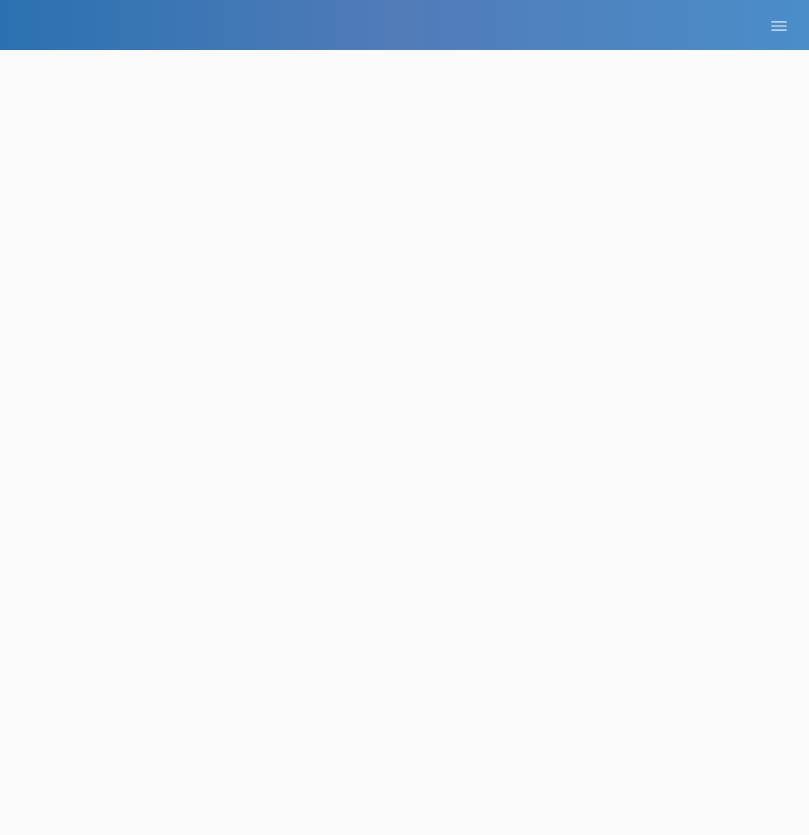 scroll, scrollTop: 0, scrollLeft: 0, axis: both 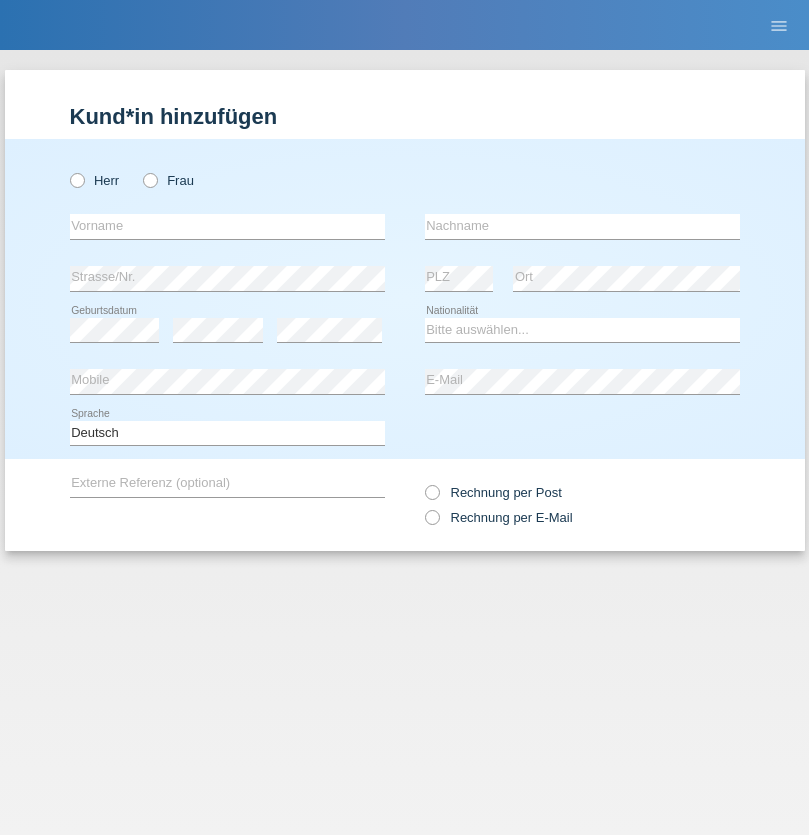 radio on "true" 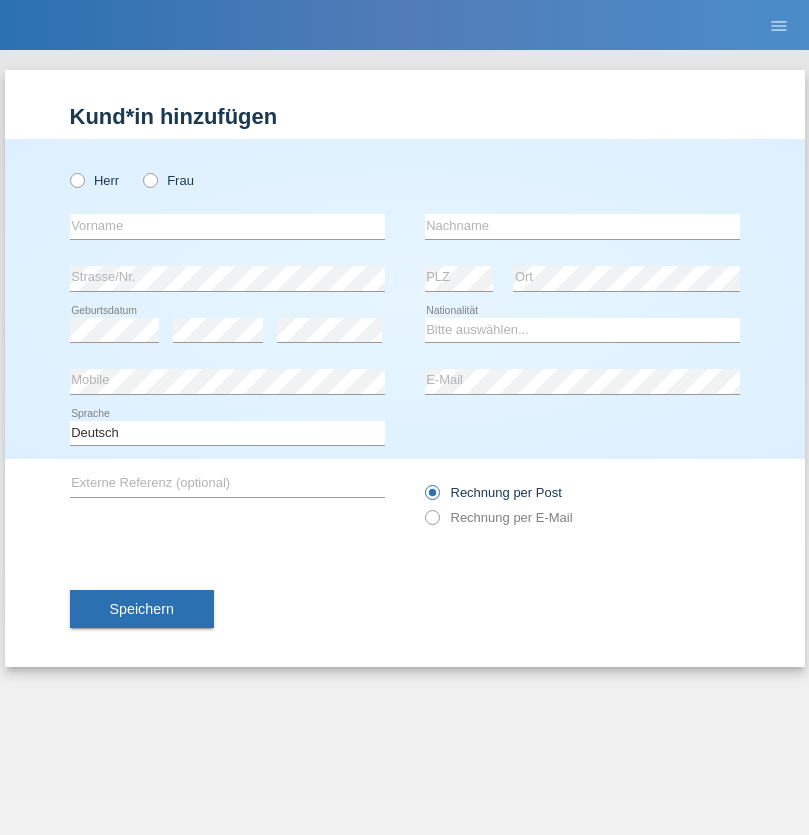 radio on "true" 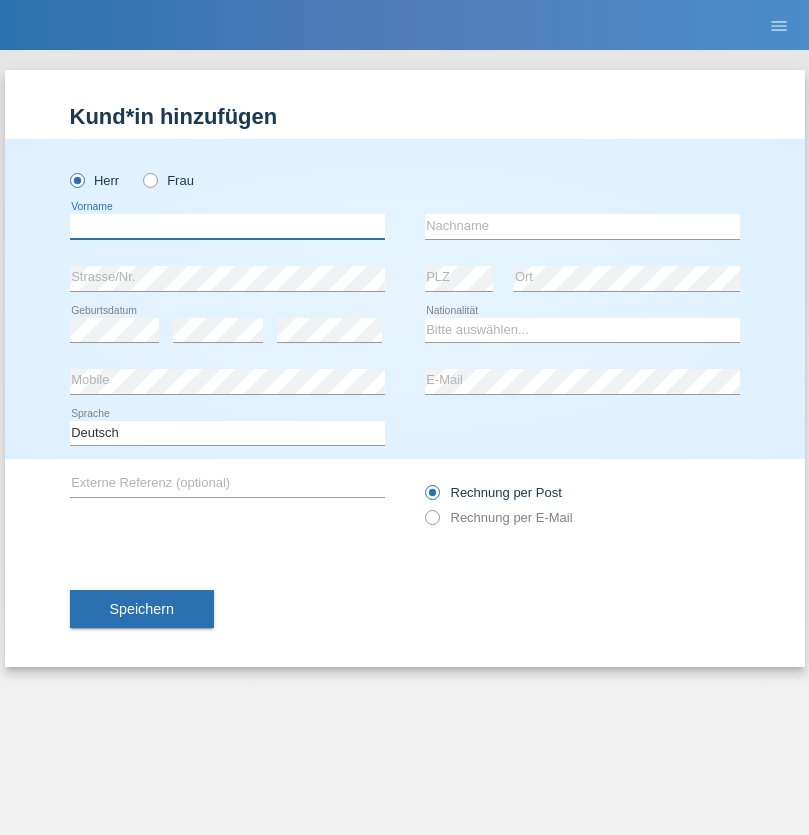 click at bounding box center [227, 226] 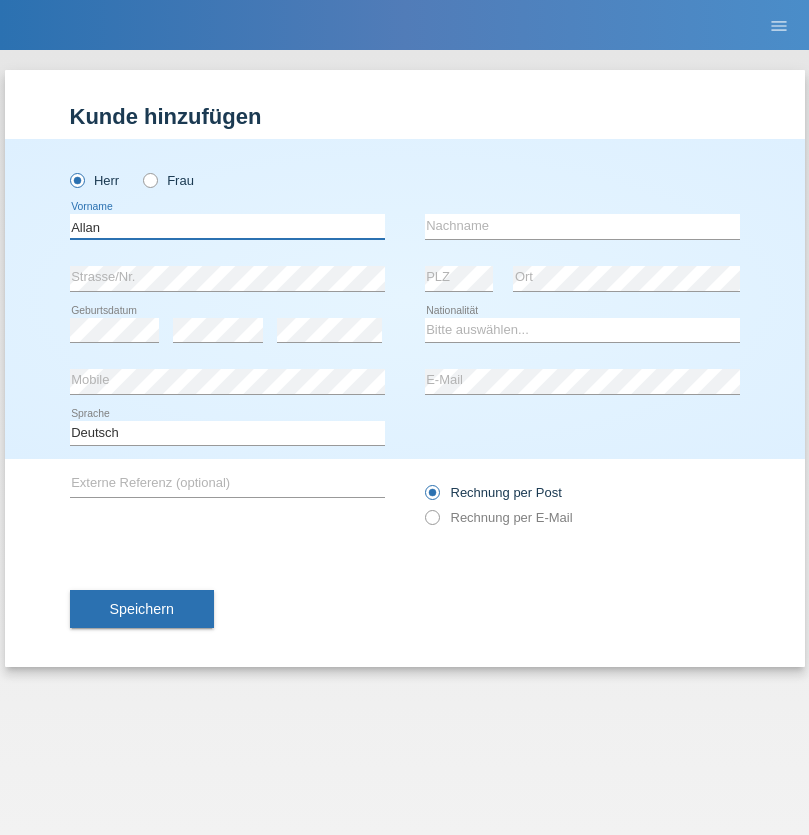 type on "Allan" 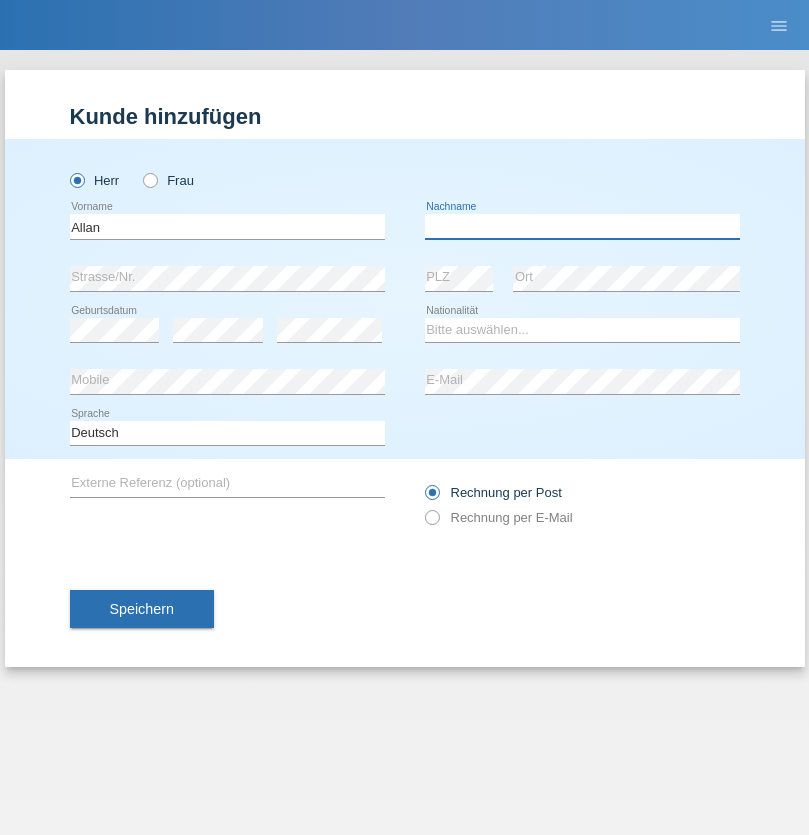 click at bounding box center [582, 226] 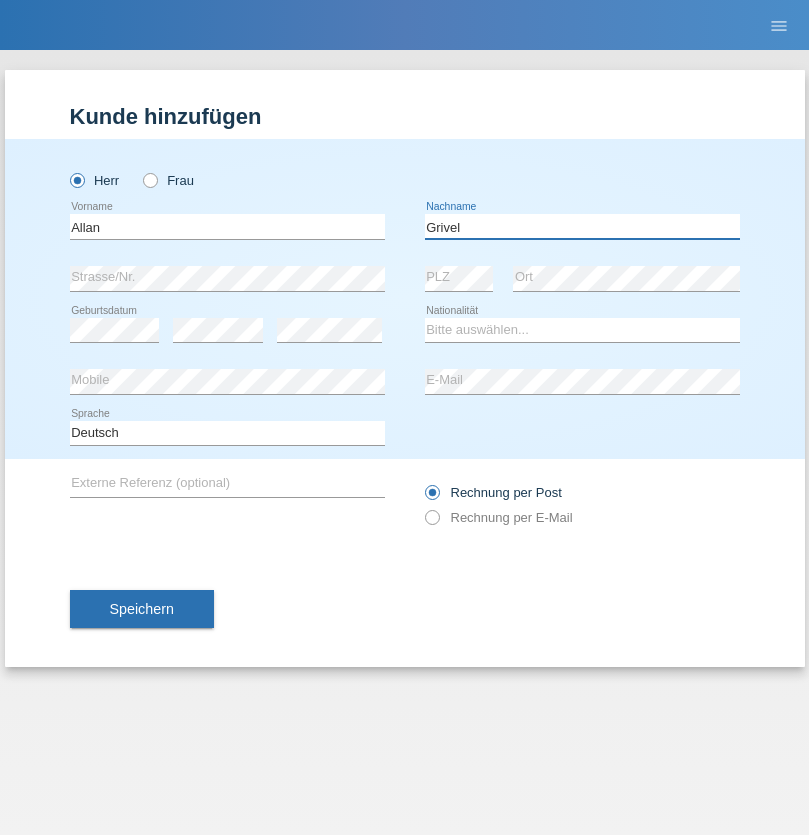 type on "Grivel" 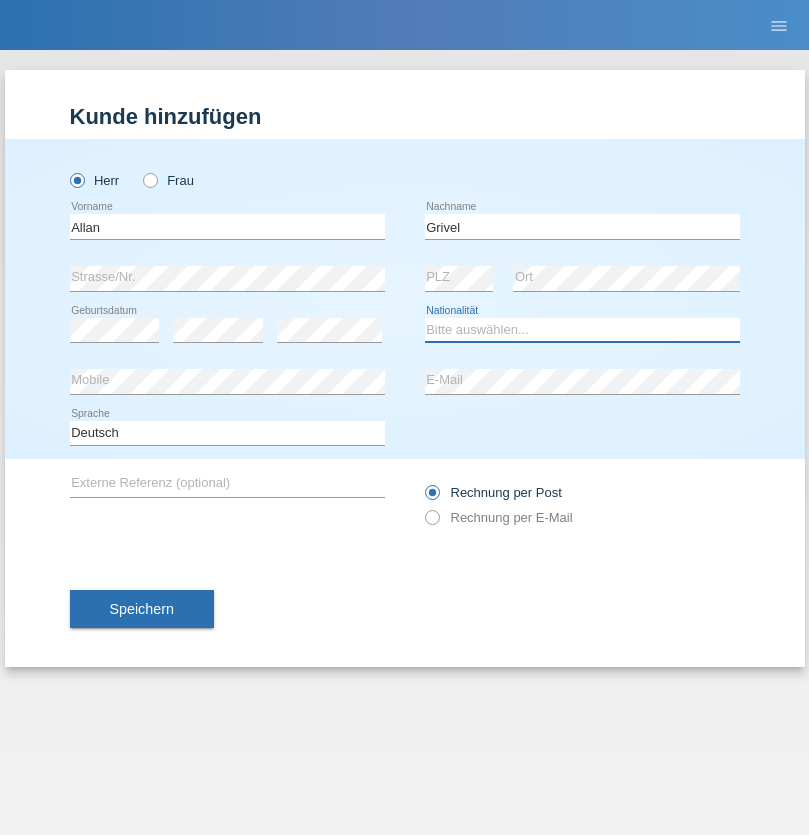 select on "CH" 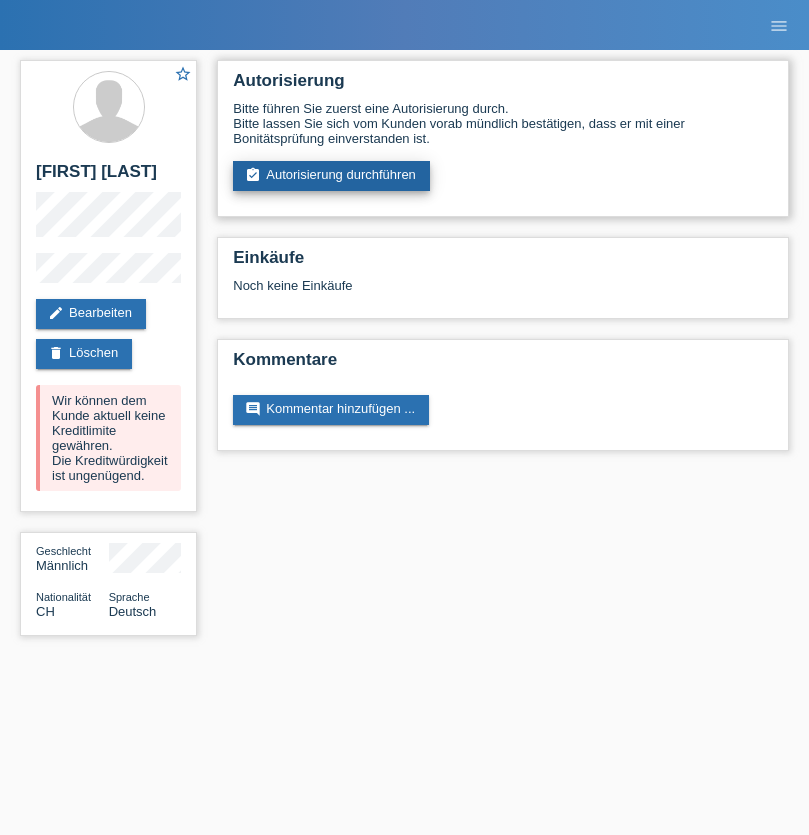 click on "assignment_turned_in  Autorisierung durchführen" at bounding box center [331, 176] 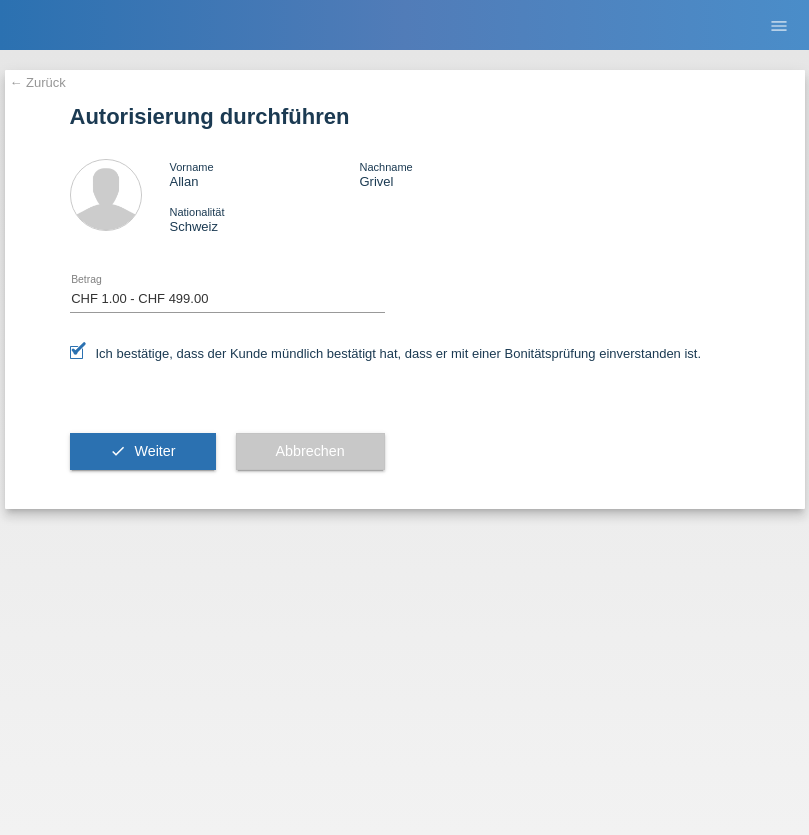 select on "1" 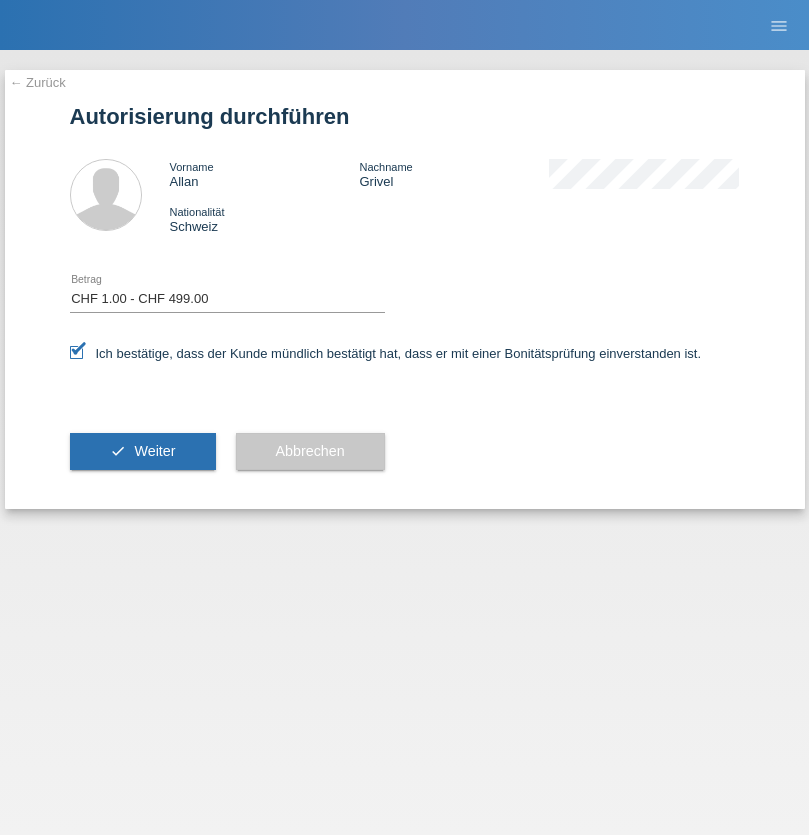 scroll, scrollTop: 0, scrollLeft: 0, axis: both 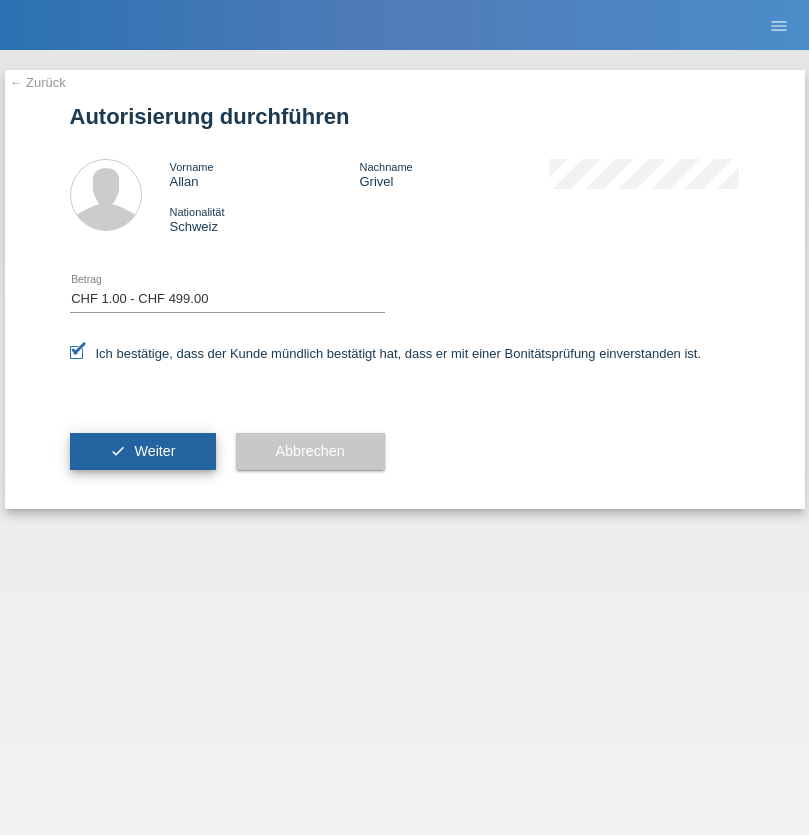 click on "Weiter" at bounding box center (154, 451) 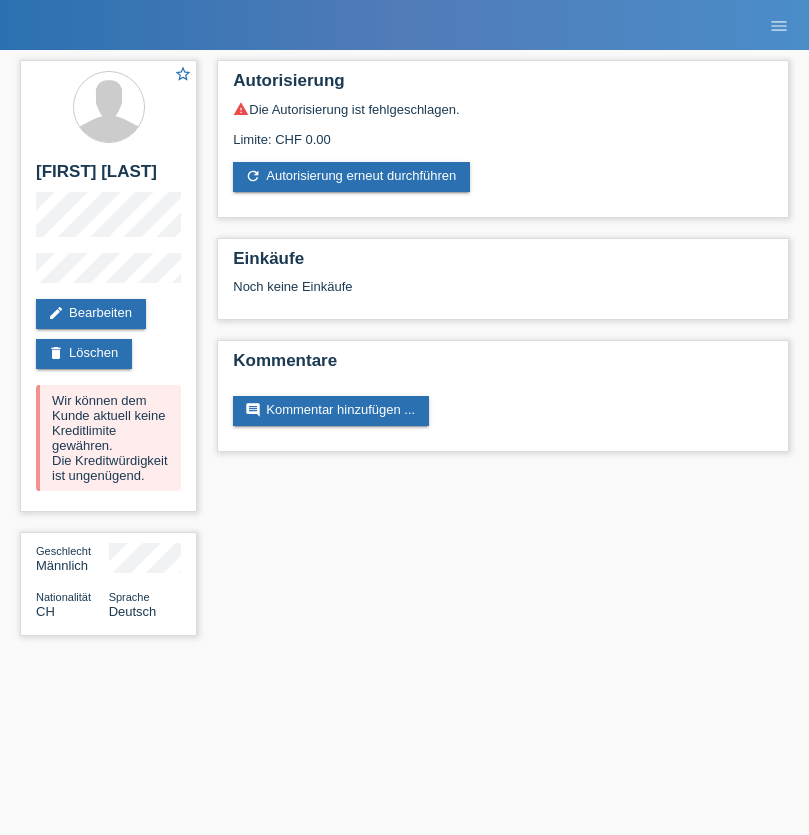scroll, scrollTop: 0, scrollLeft: 0, axis: both 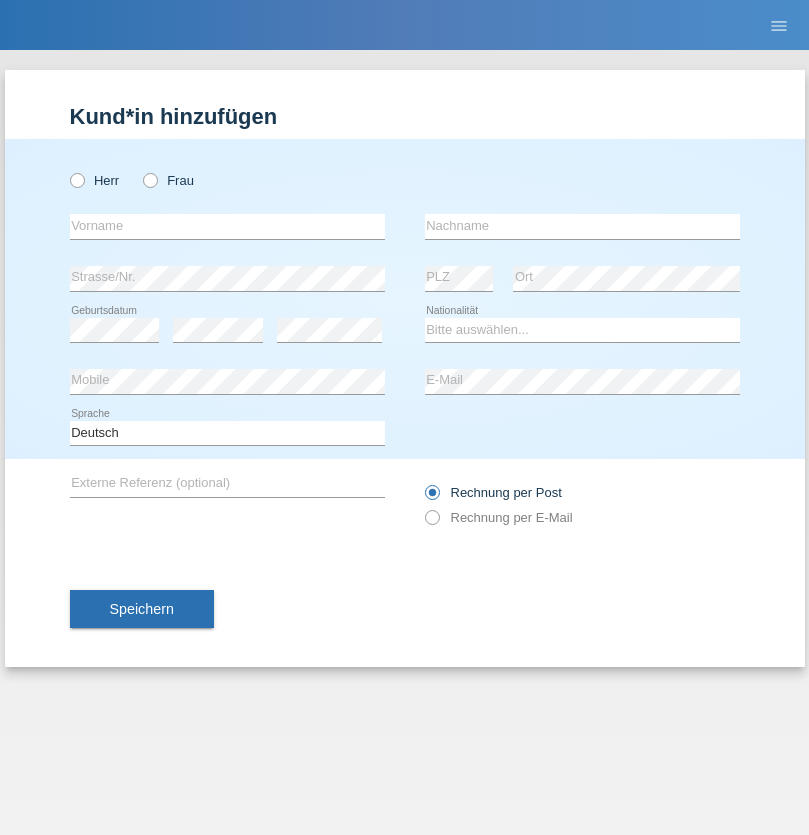 radio on "true" 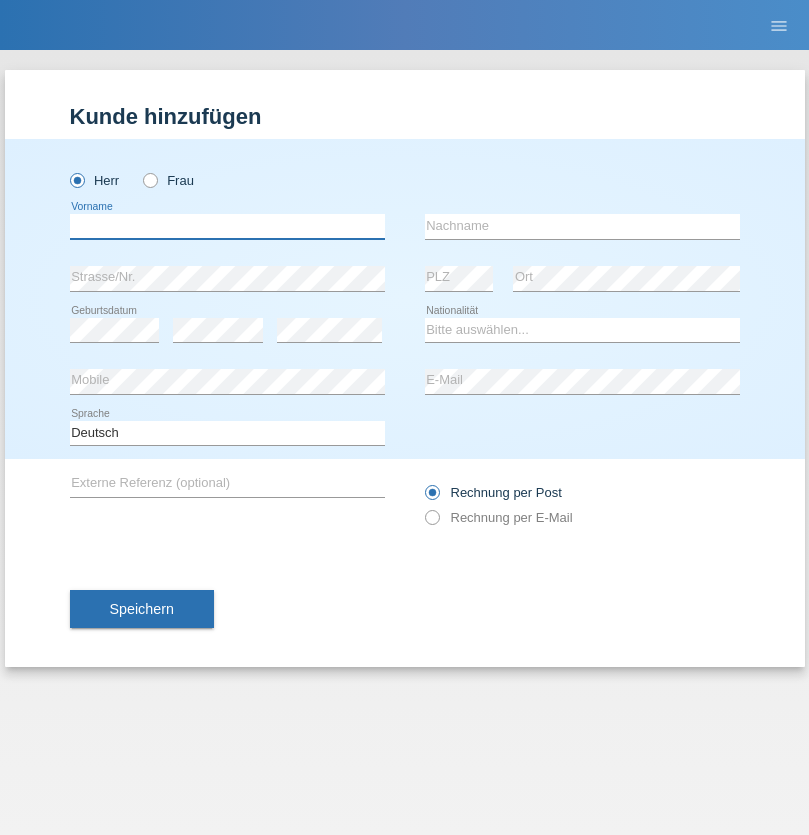 click at bounding box center (227, 226) 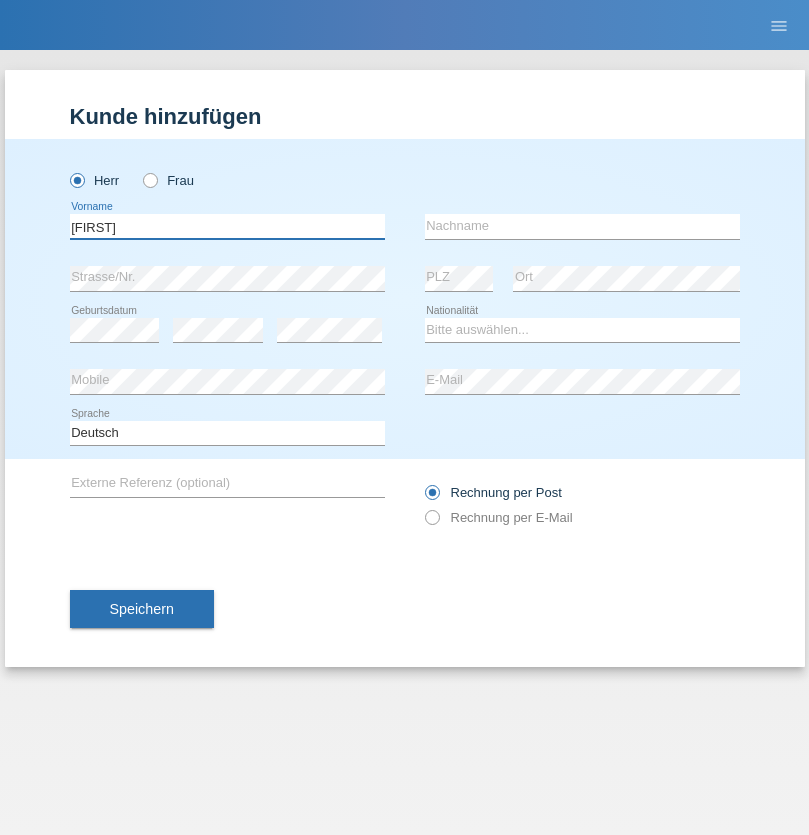 type on "Dominik" 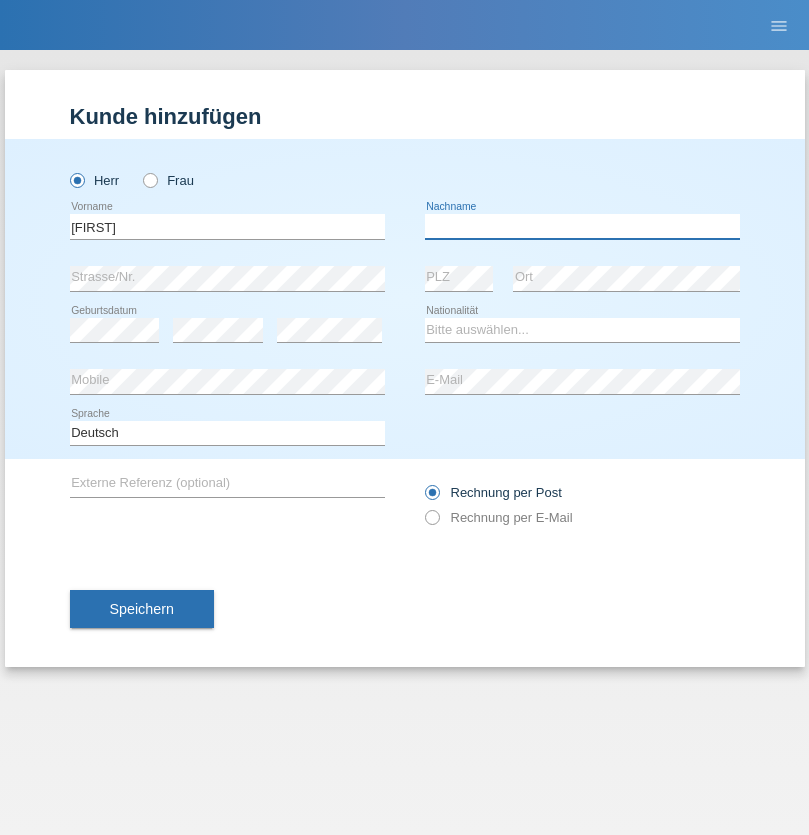 click at bounding box center (582, 226) 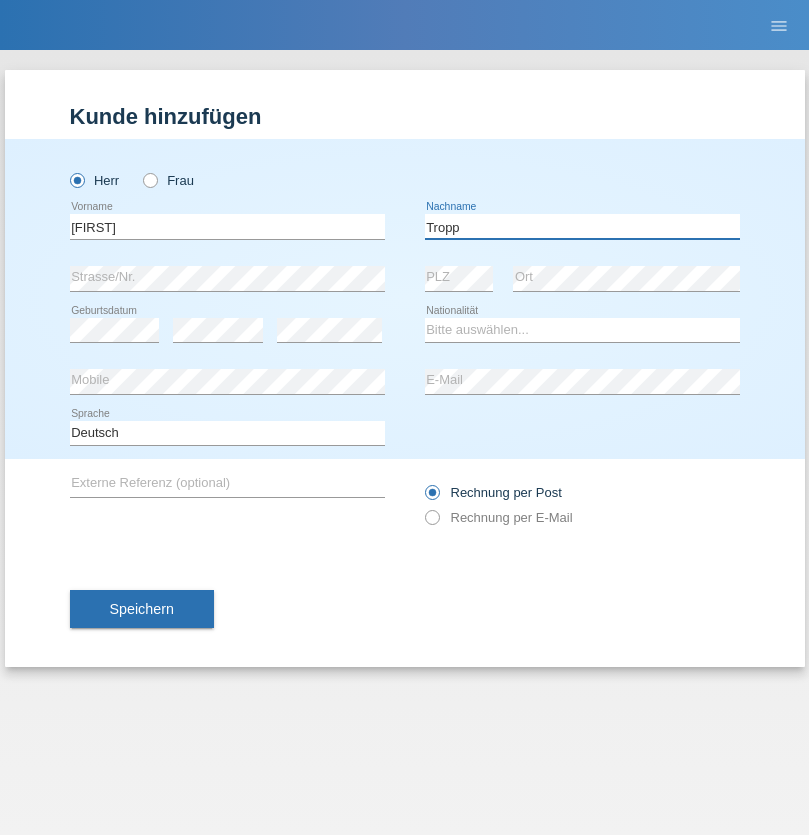 type on "Tropp" 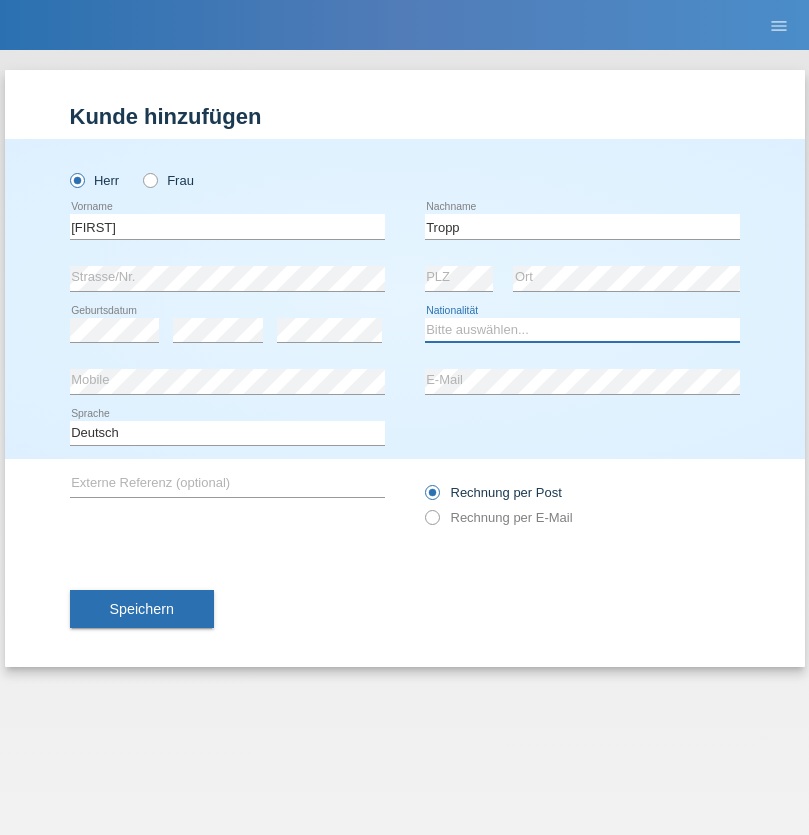 select on "SK" 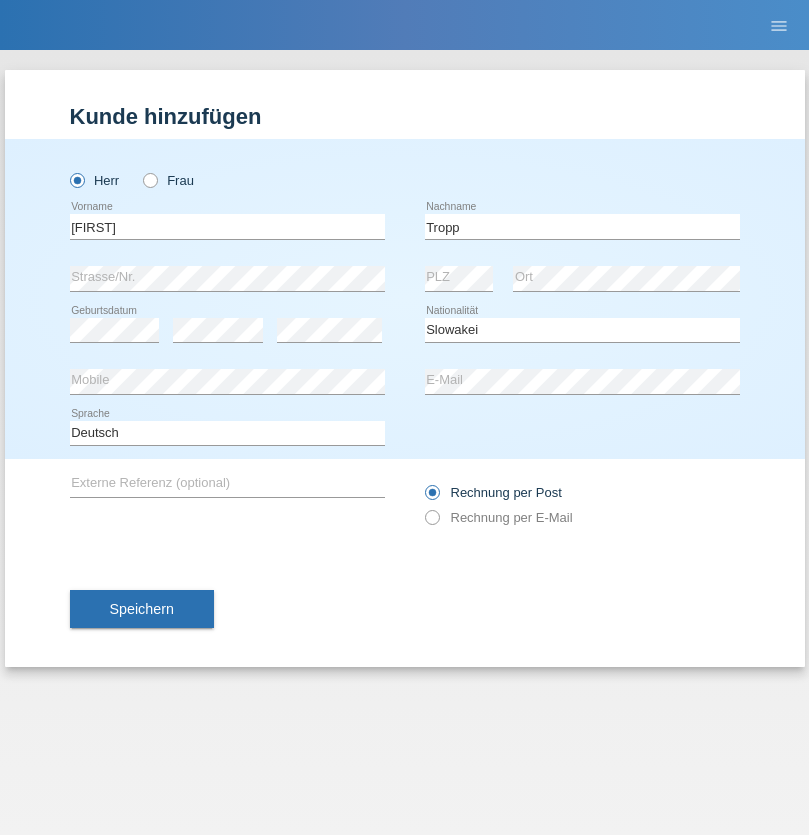select on "C" 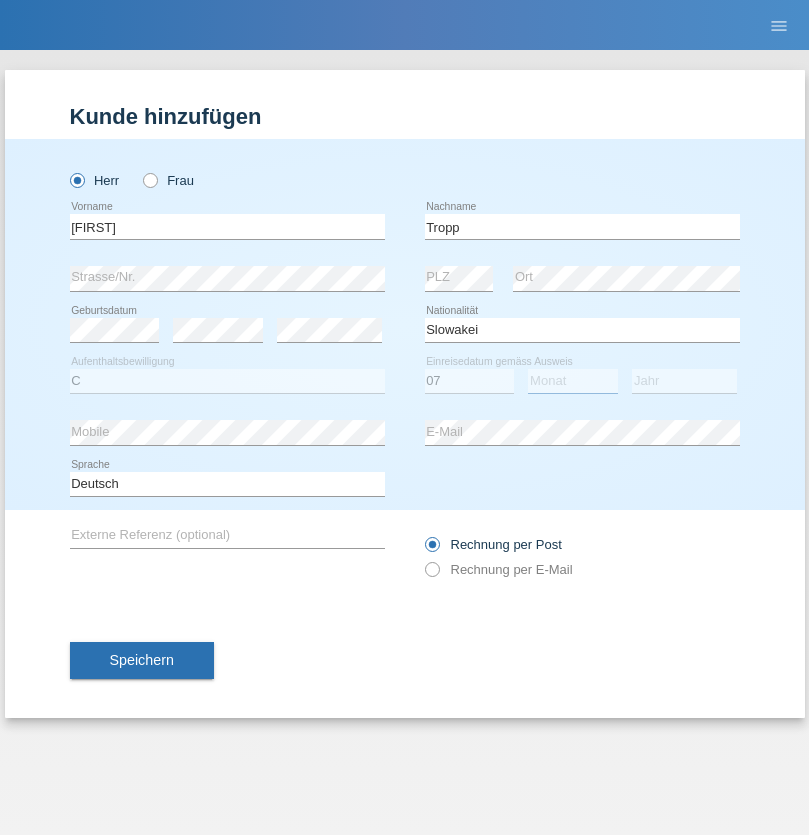 select on "08" 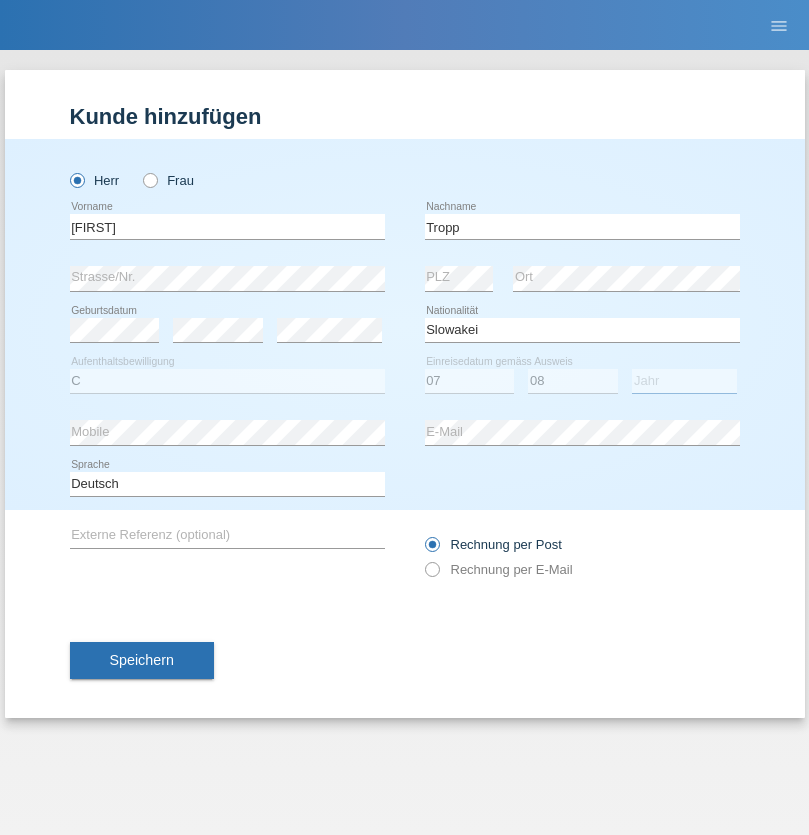 select on "2021" 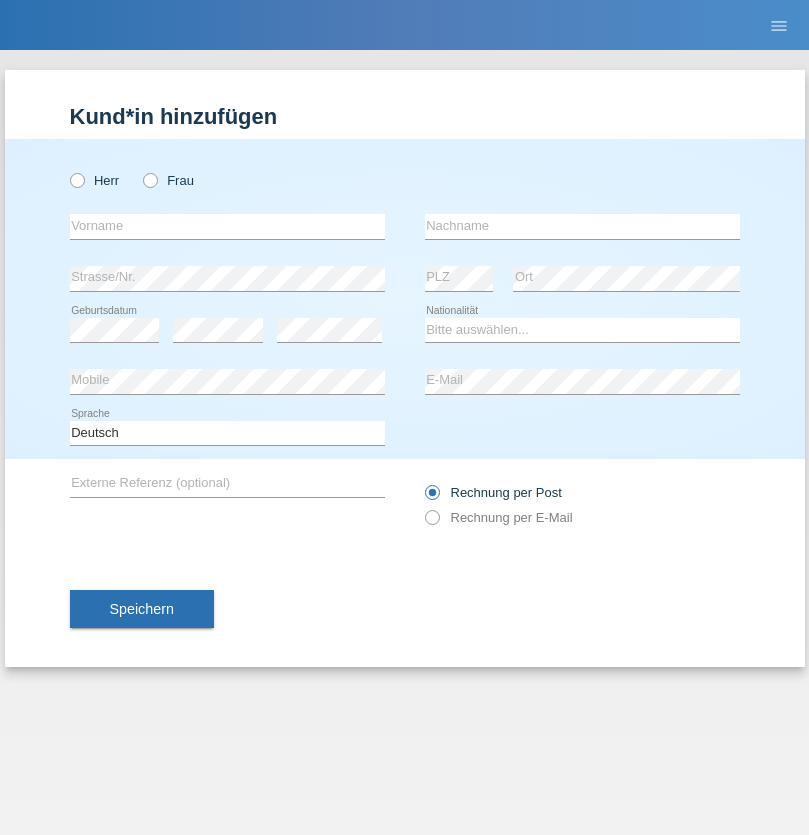 scroll, scrollTop: 0, scrollLeft: 0, axis: both 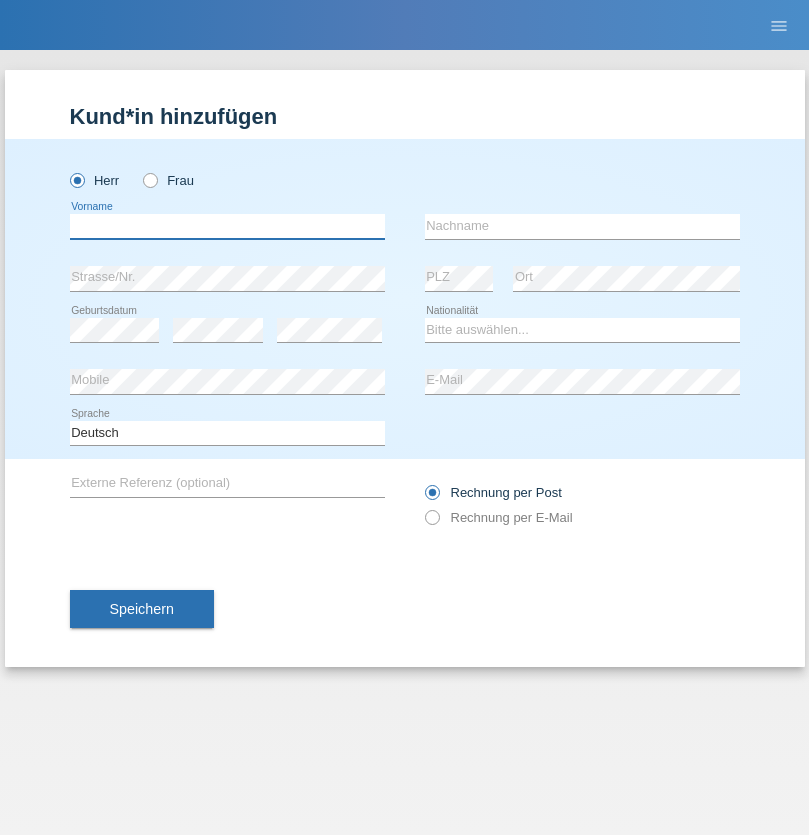 click at bounding box center (227, 226) 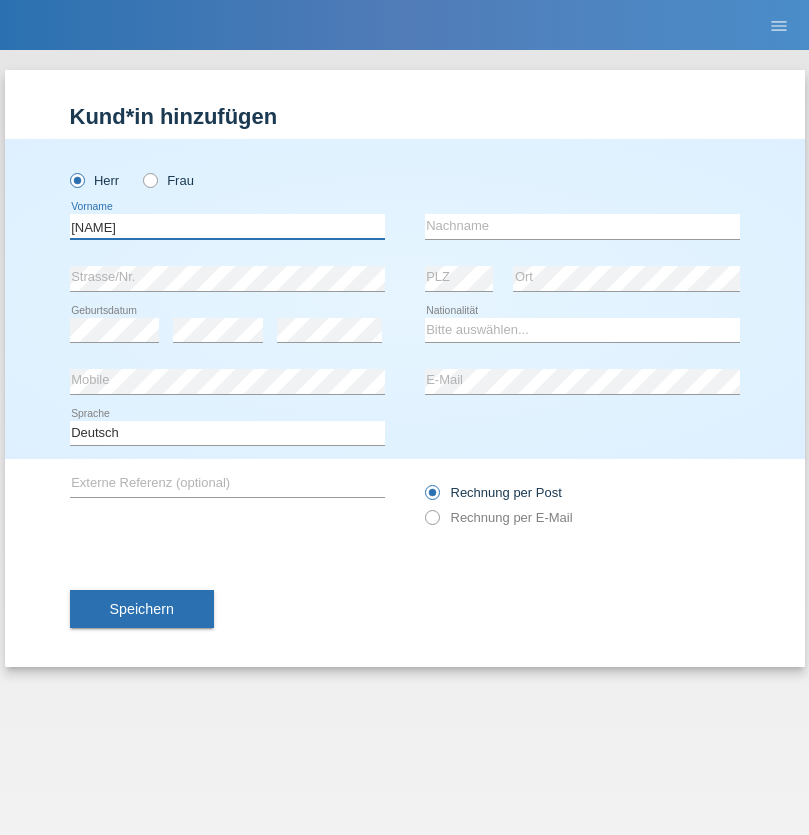 type on "Dirk" 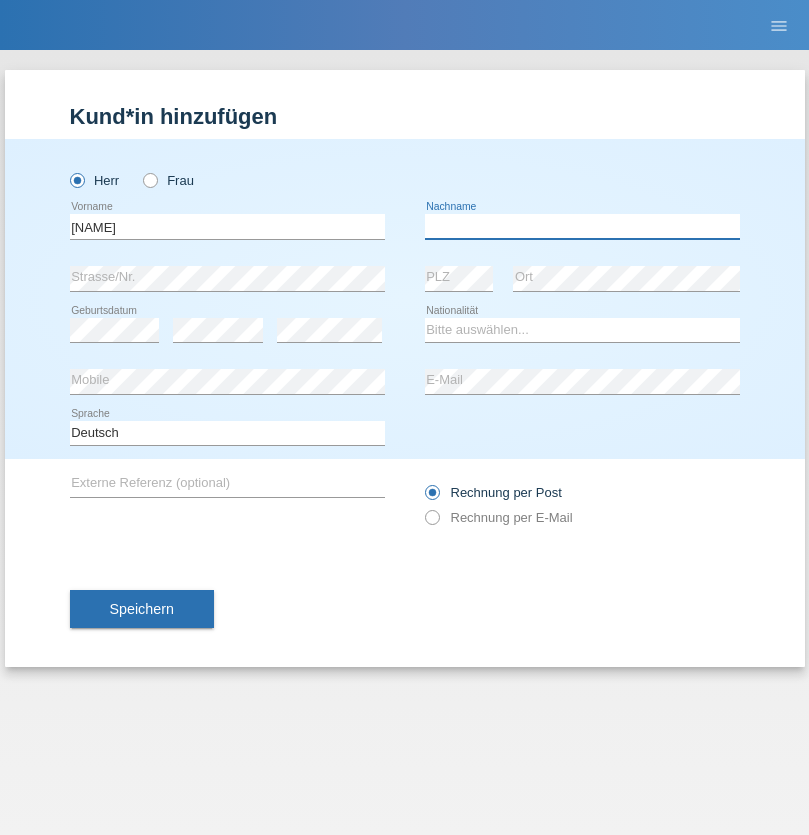 click at bounding box center [582, 226] 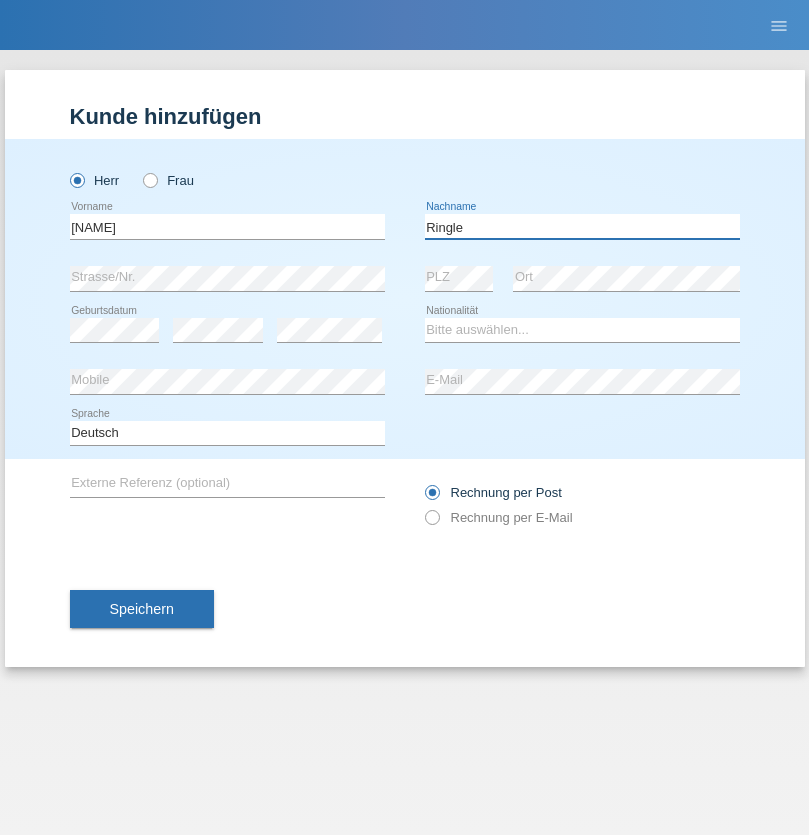 type on "Ringle" 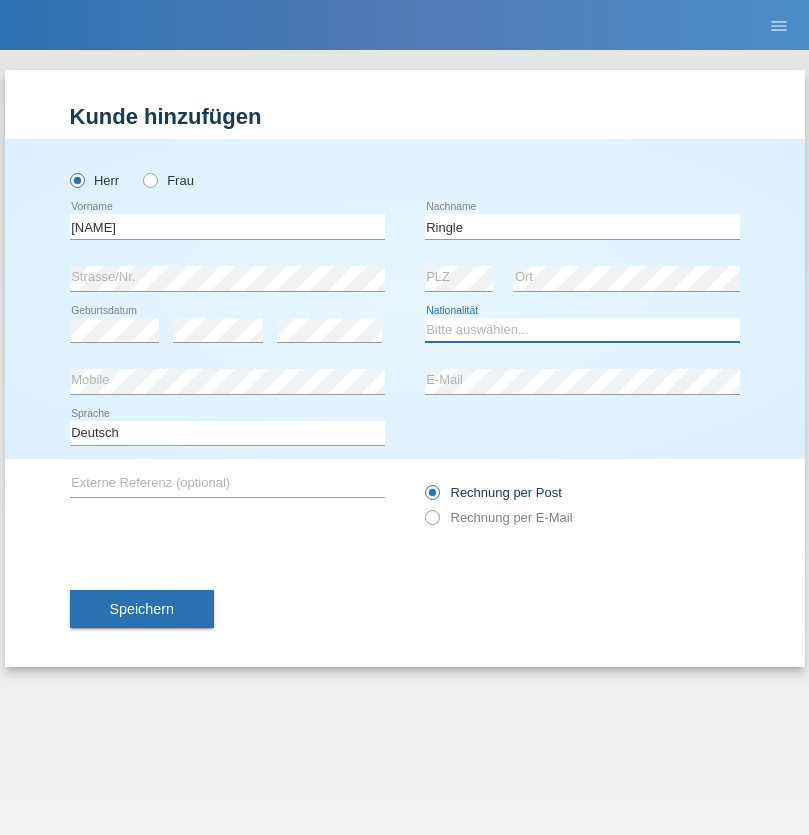 select on "DE" 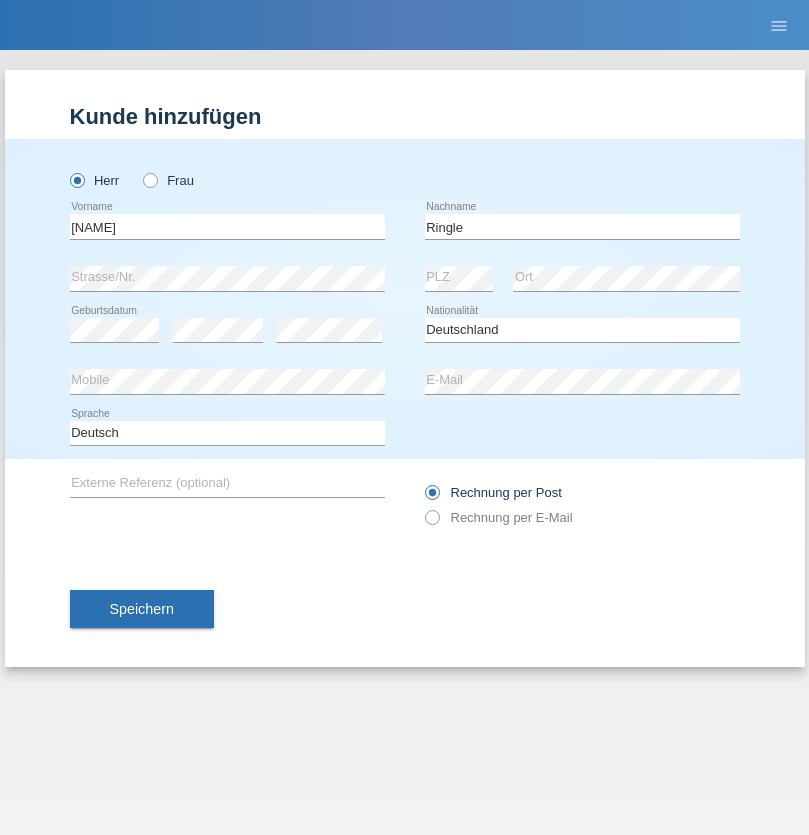 select on "C" 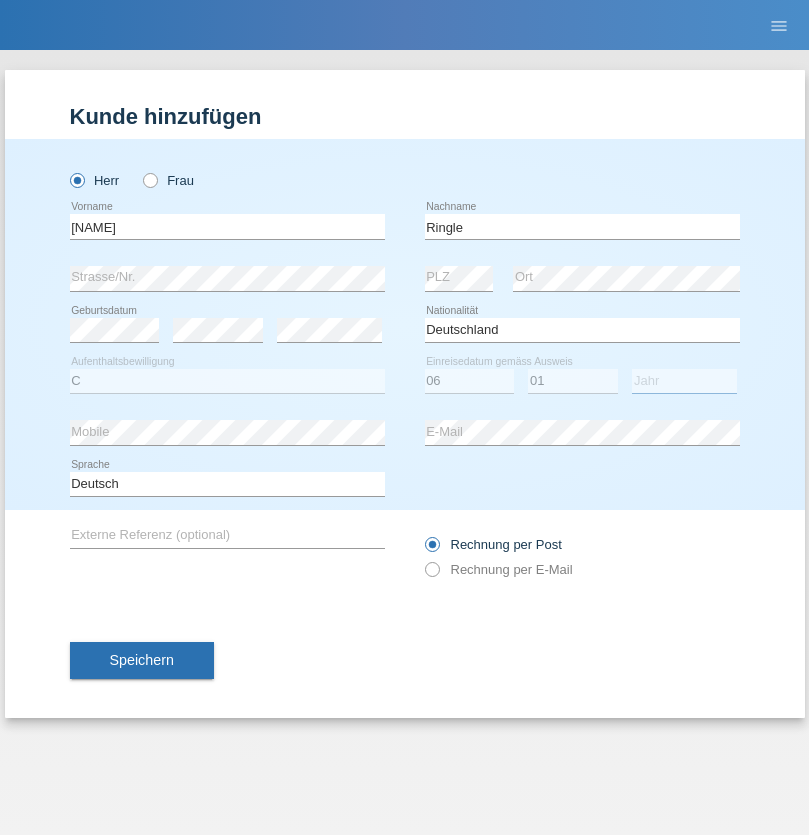 select on "2021" 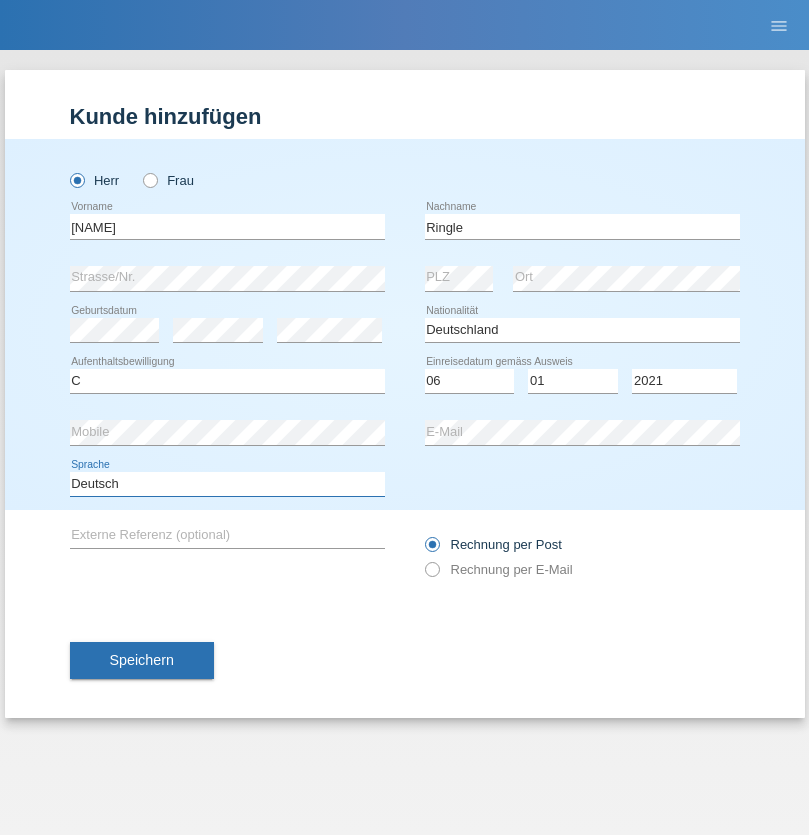 select on "en" 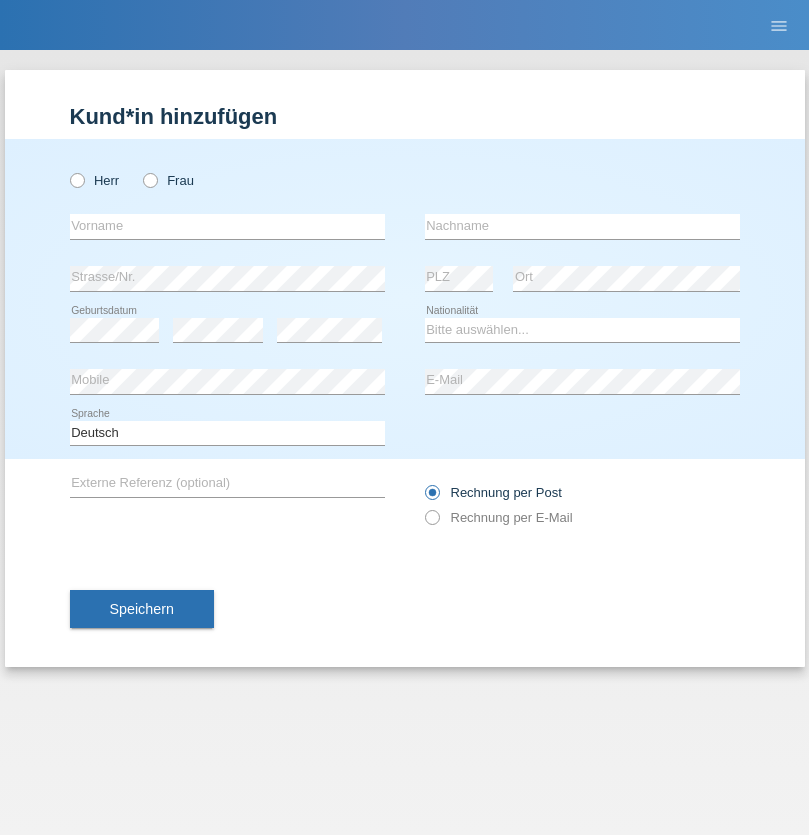 scroll, scrollTop: 0, scrollLeft: 0, axis: both 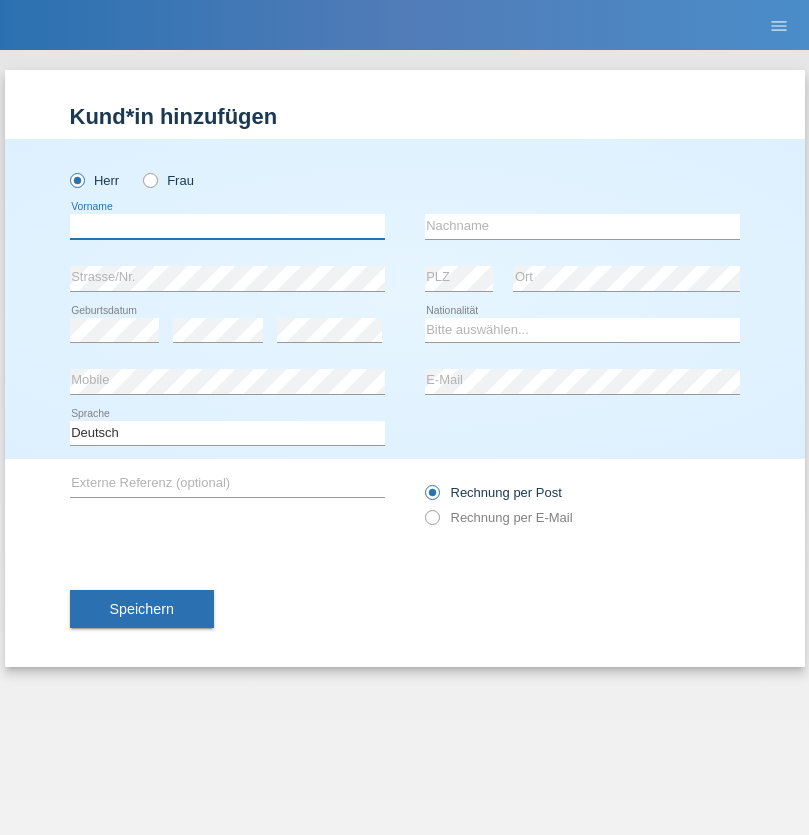 click at bounding box center [227, 226] 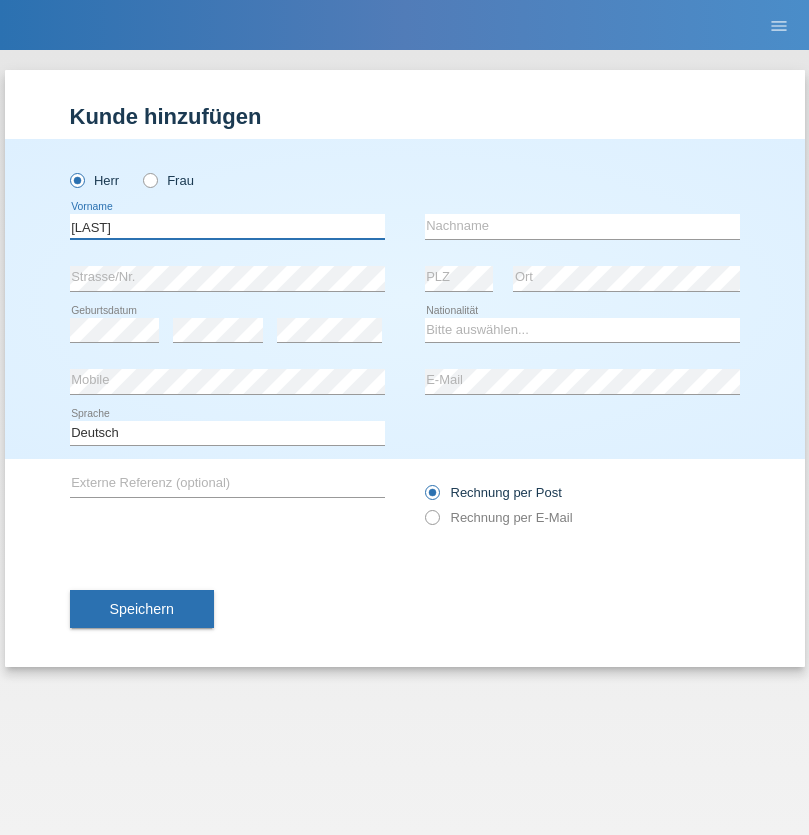 type on "[LAST]" 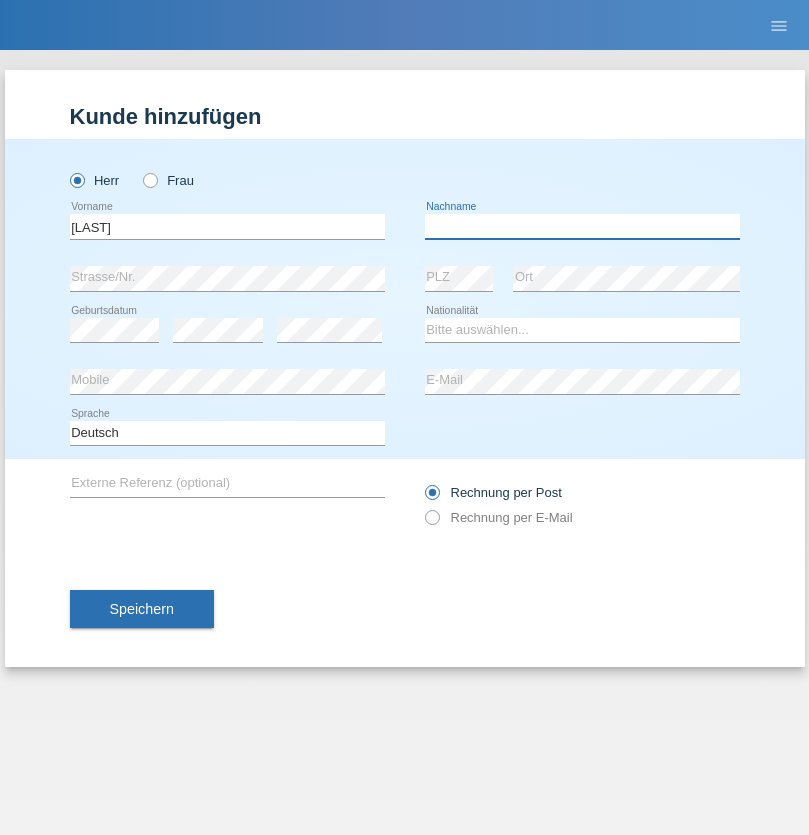 click at bounding box center [582, 226] 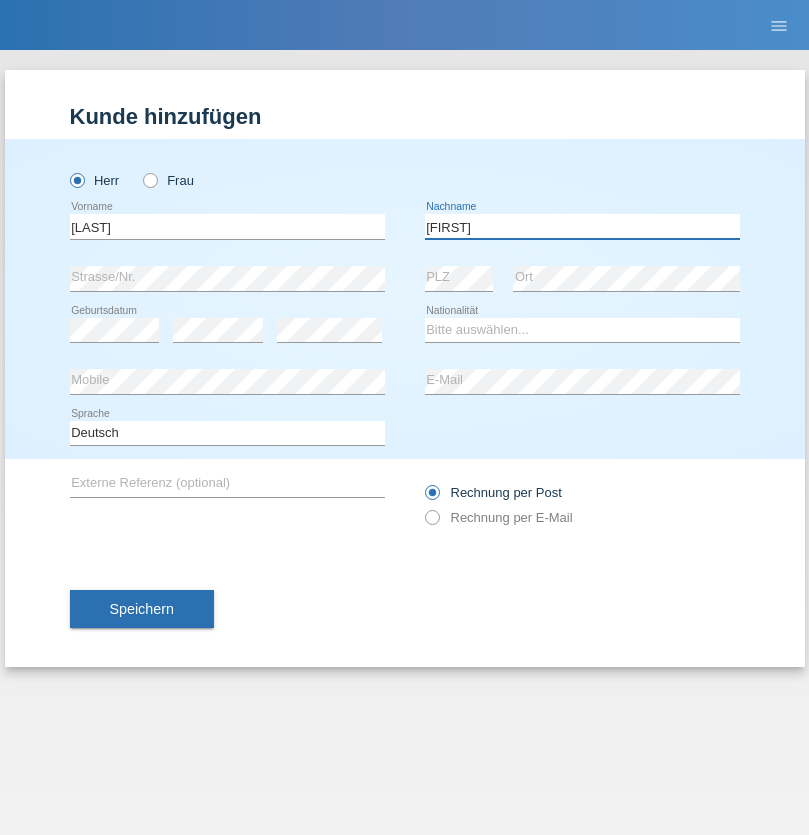 type on "Mauricio" 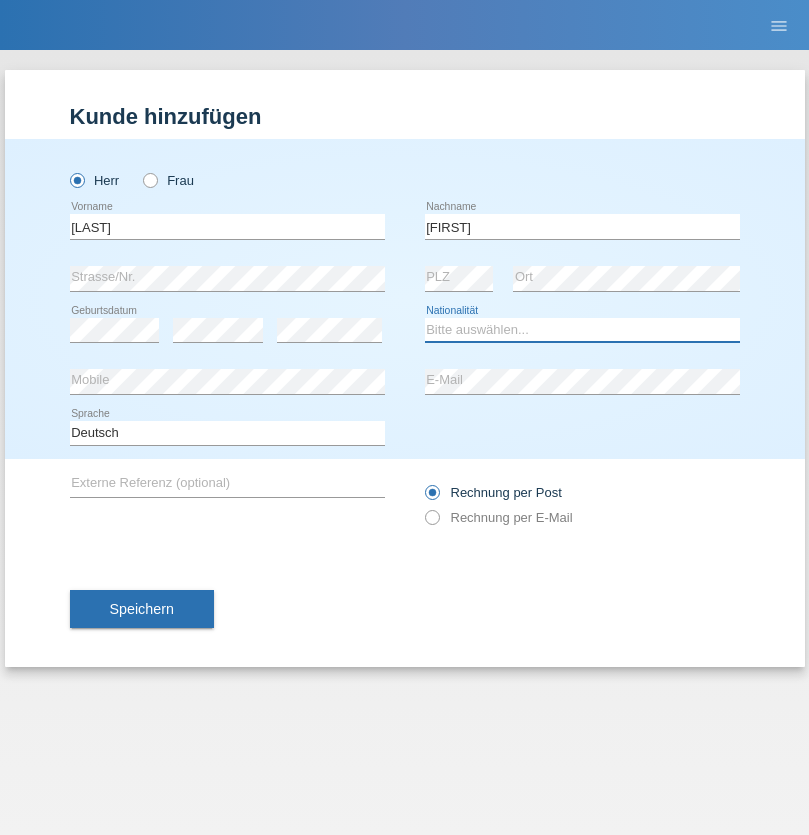 select on "CH" 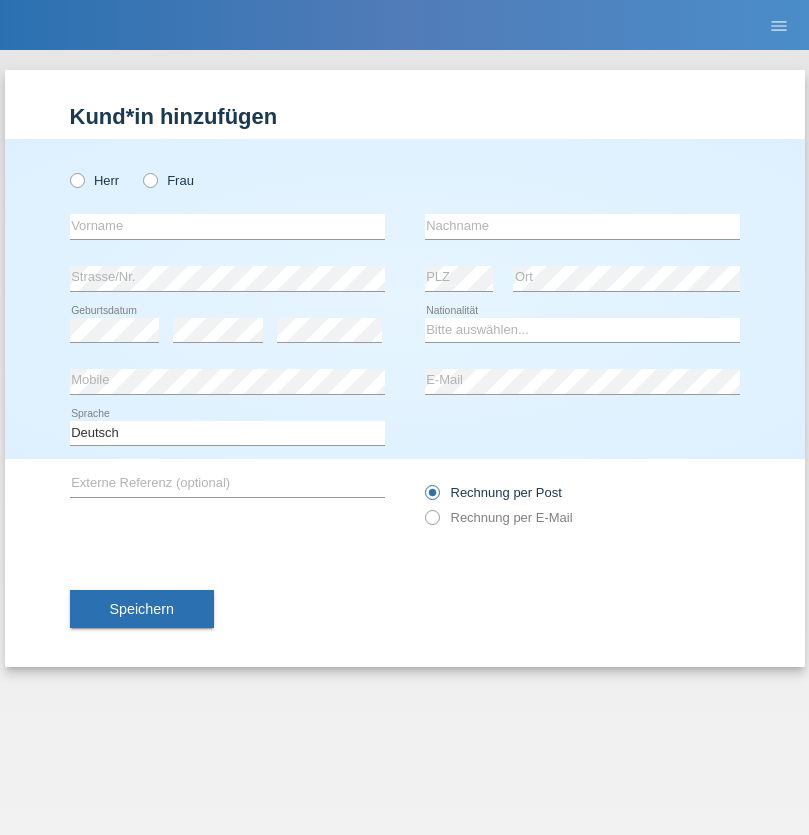 scroll, scrollTop: 0, scrollLeft: 0, axis: both 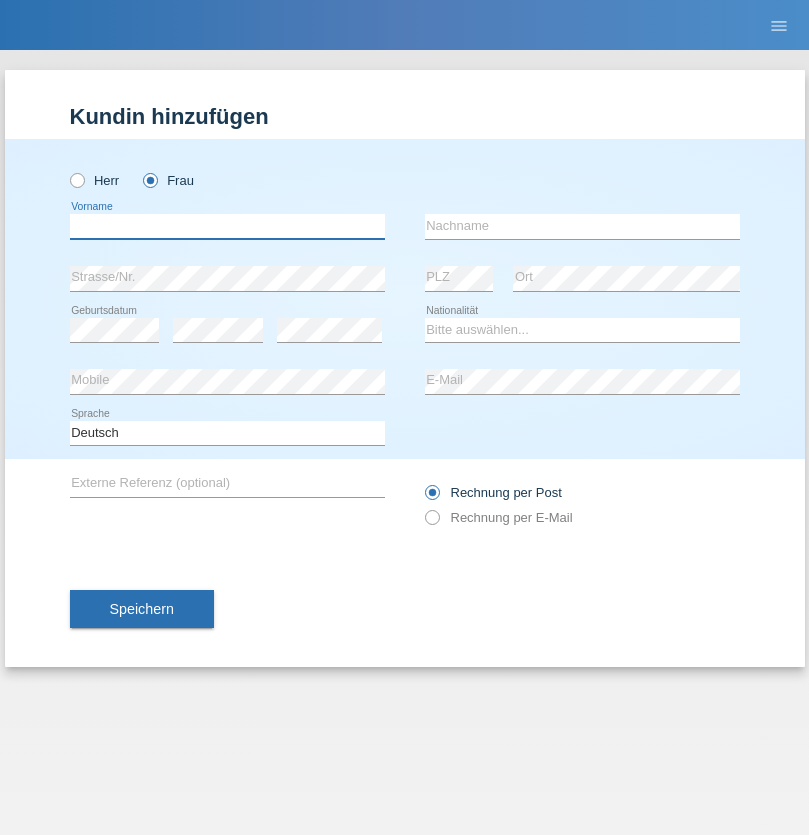 click at bounding box center [227, 226] 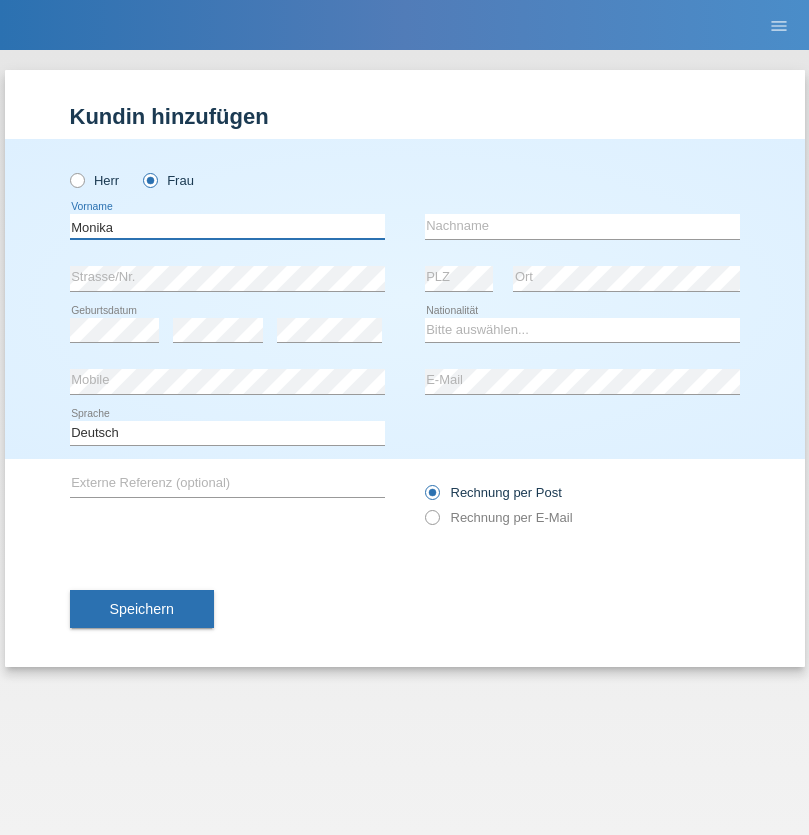 type on "Monika" 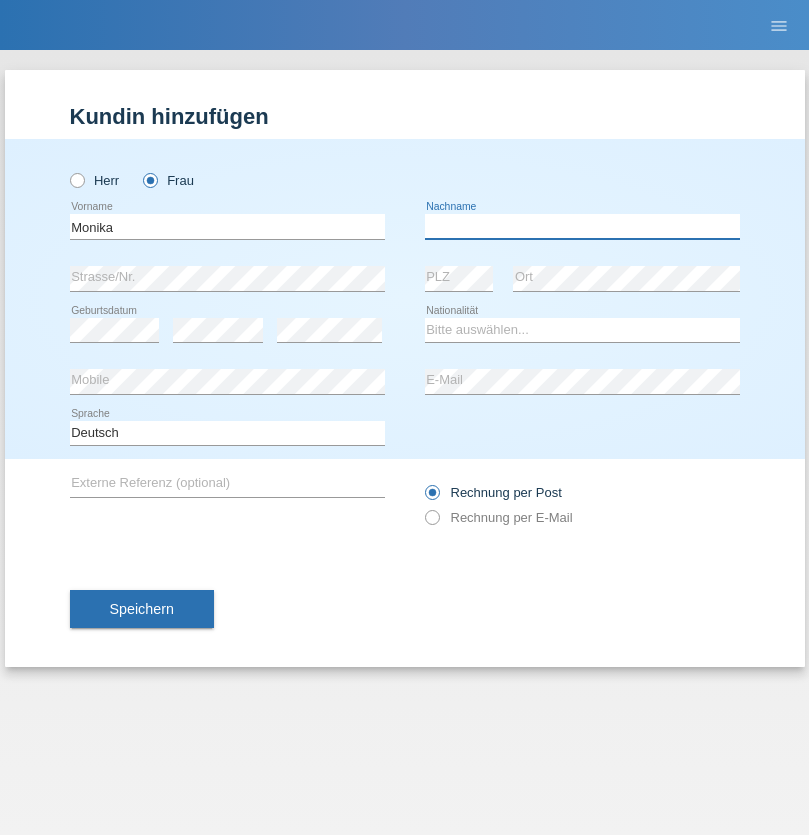 click at bounding box center [582, 226] 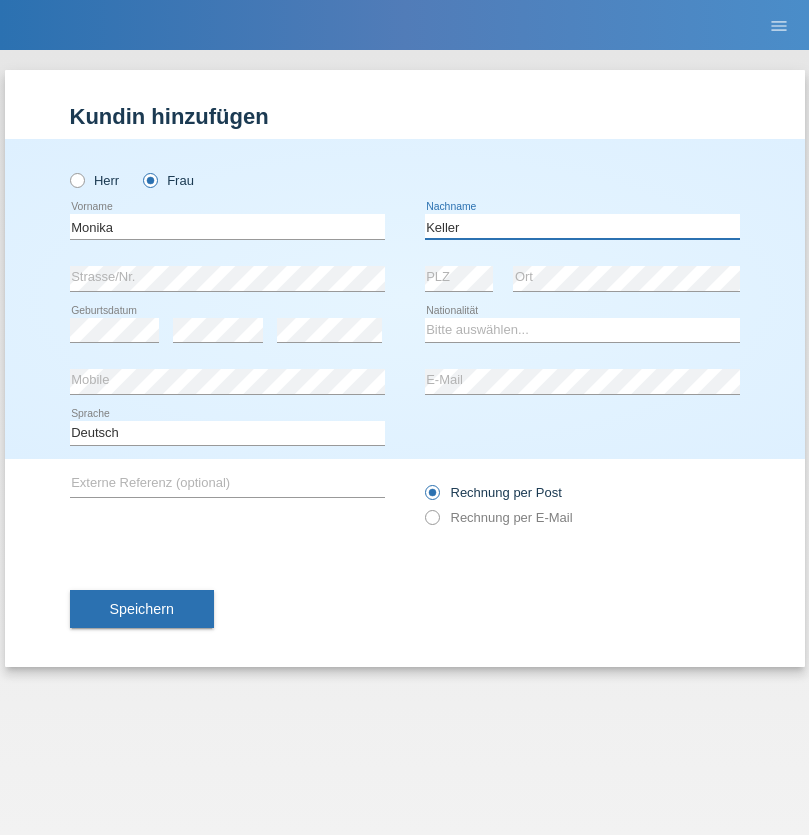 type on "Keller" 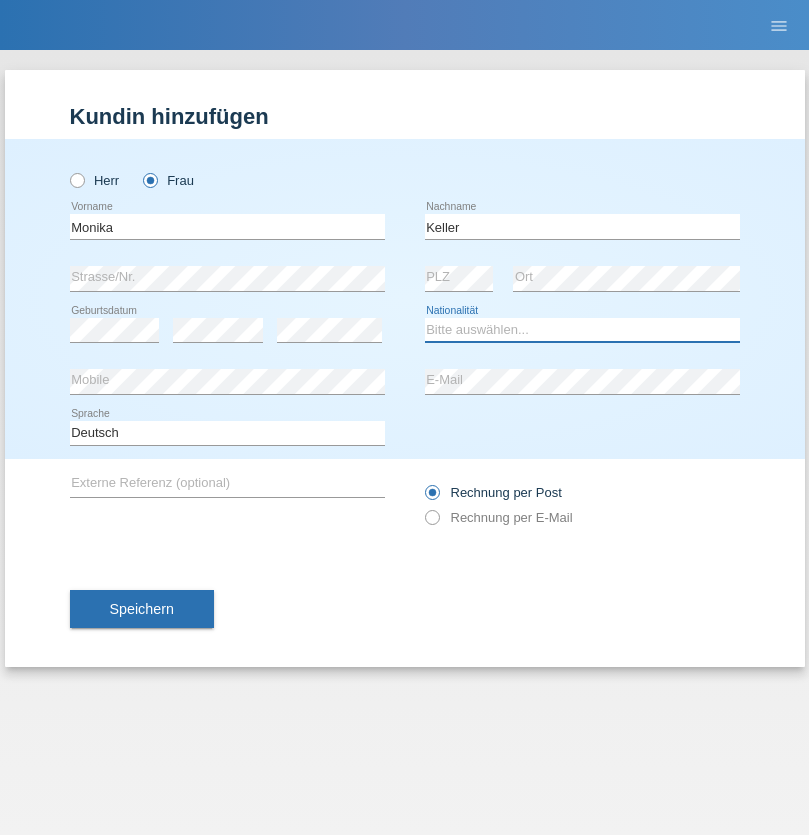 select on "CH" 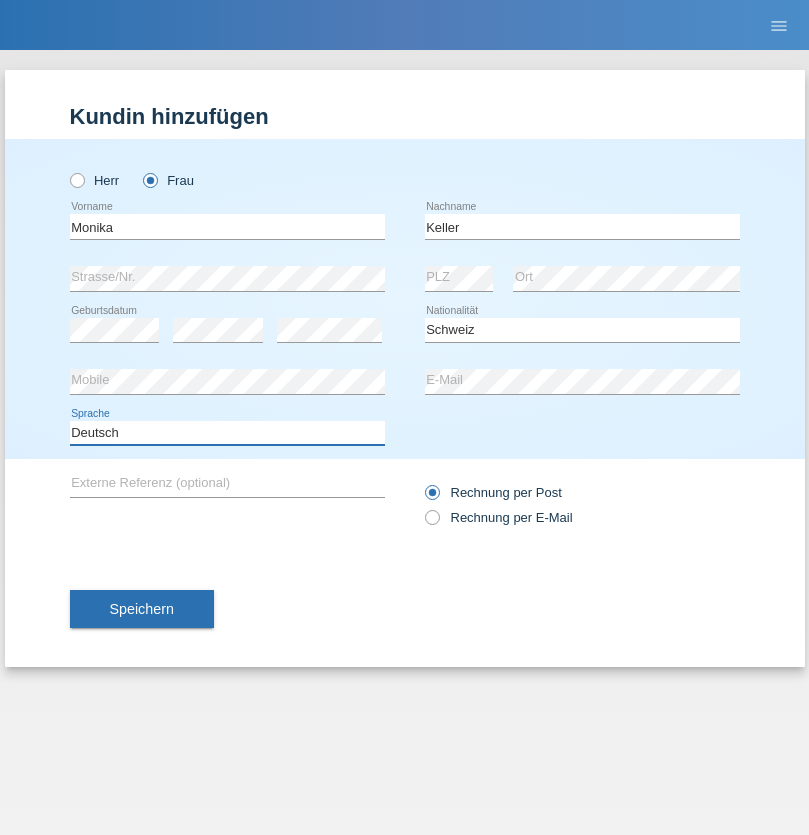 select on "en" 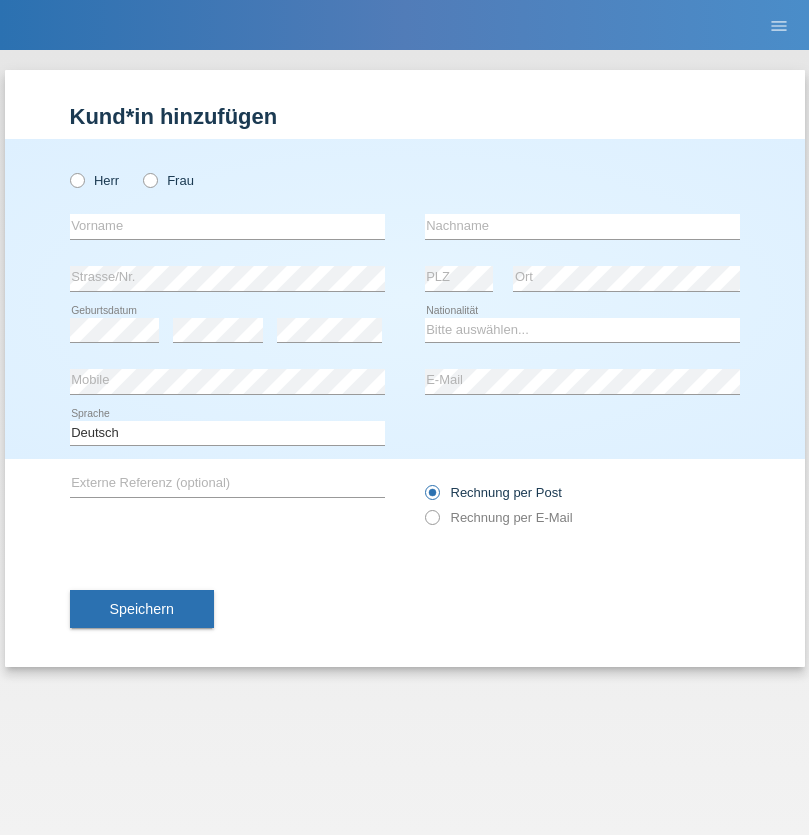 scroll, scrollTop: 0, scrollLeft: 0, axis: both 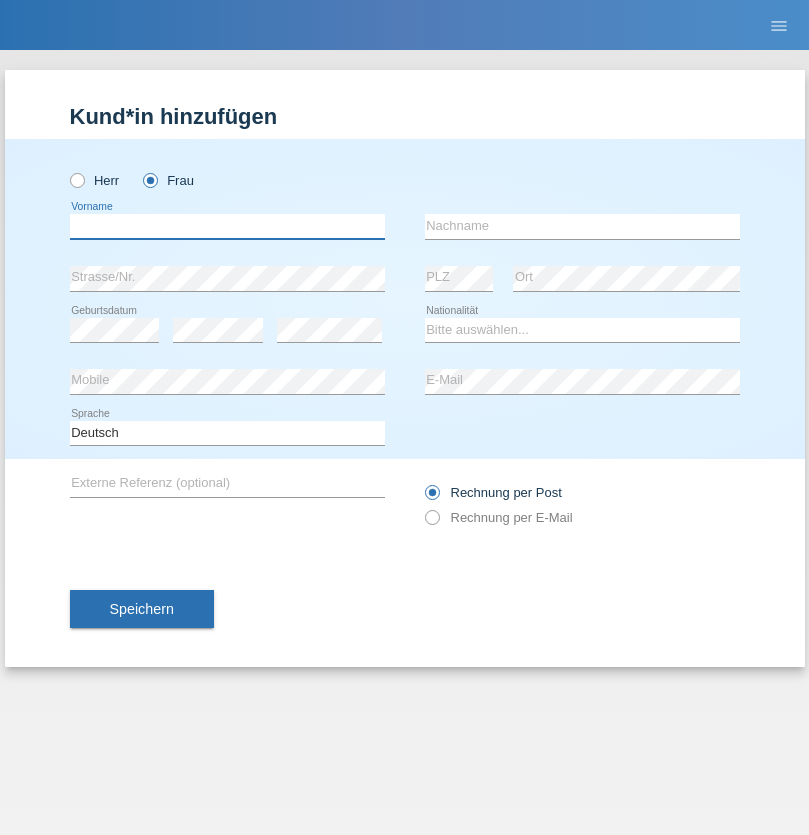 click at bounding box center [227, 226] 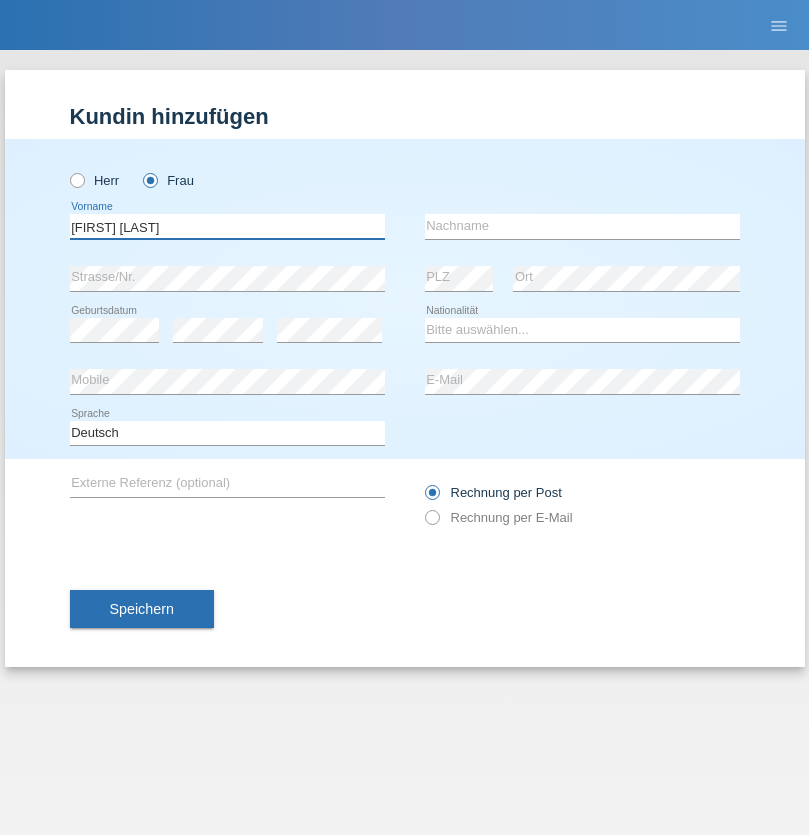 type on "[FIRST] [LAST]" 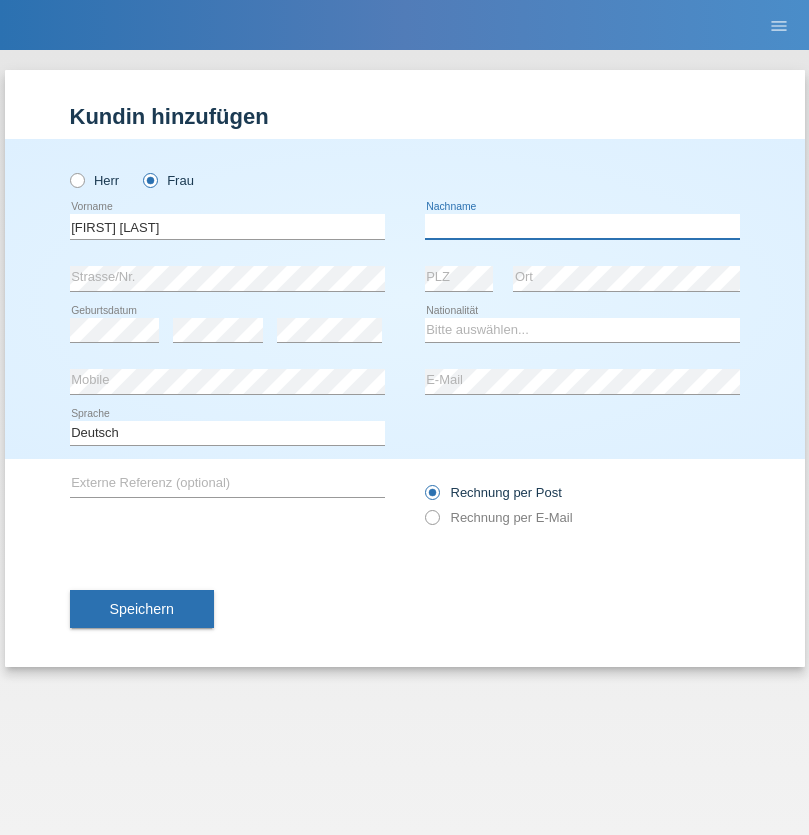 click at bounding box center (582, 226) 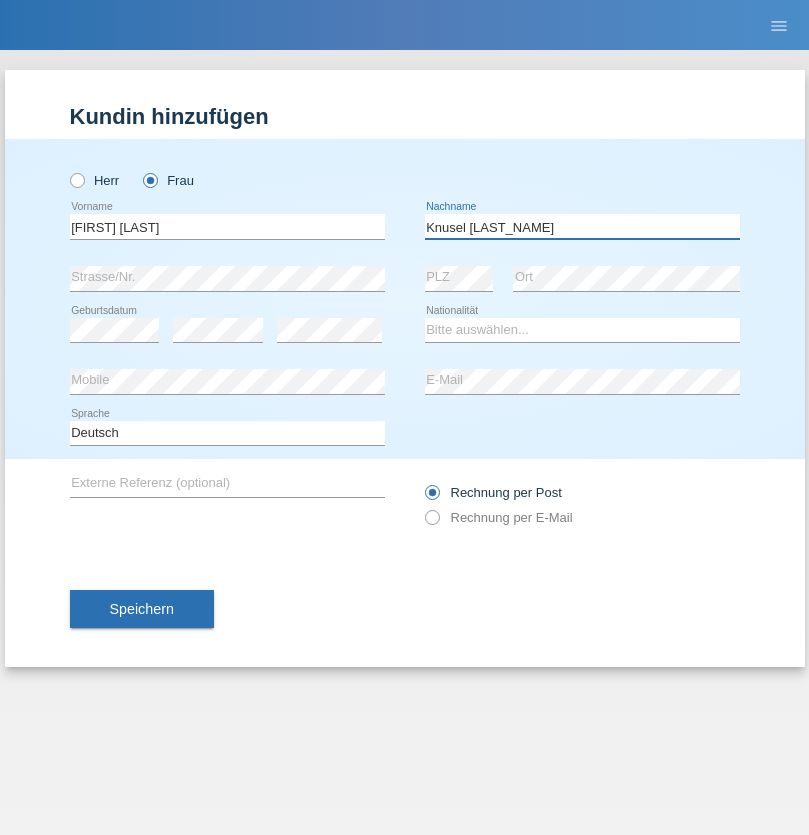 type on "Knusel Campillo" 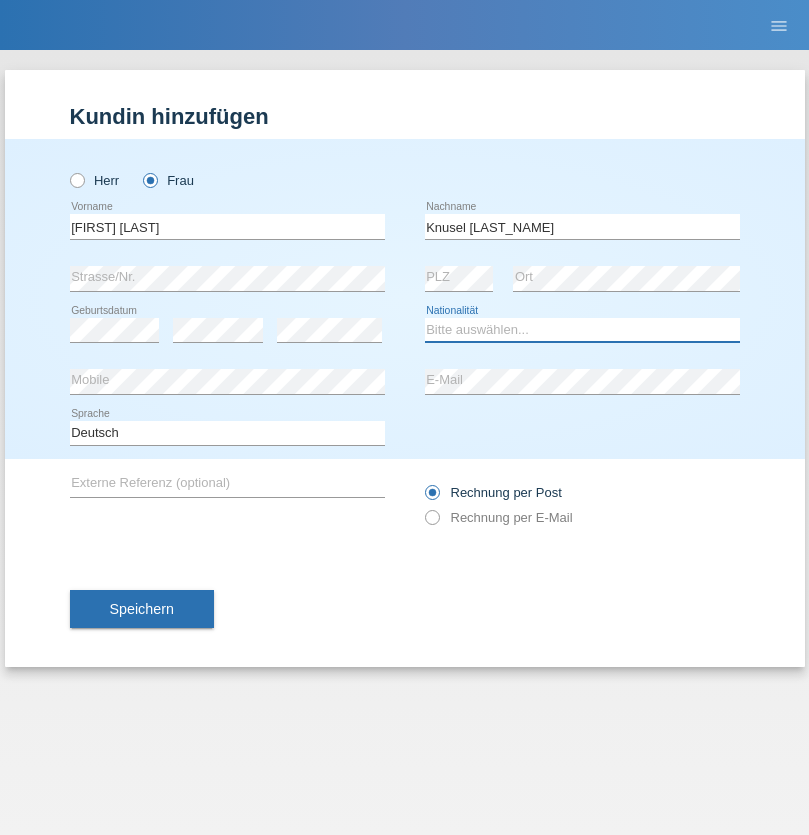 select on "CH" 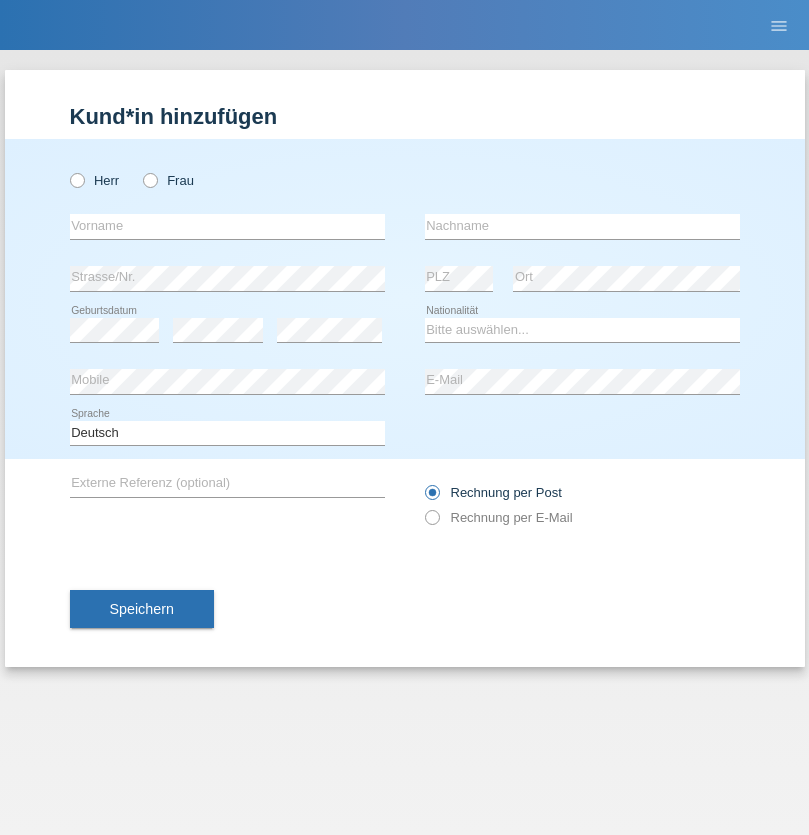scroll, scrollTop: 0, scrollLeft: 0, axis: both 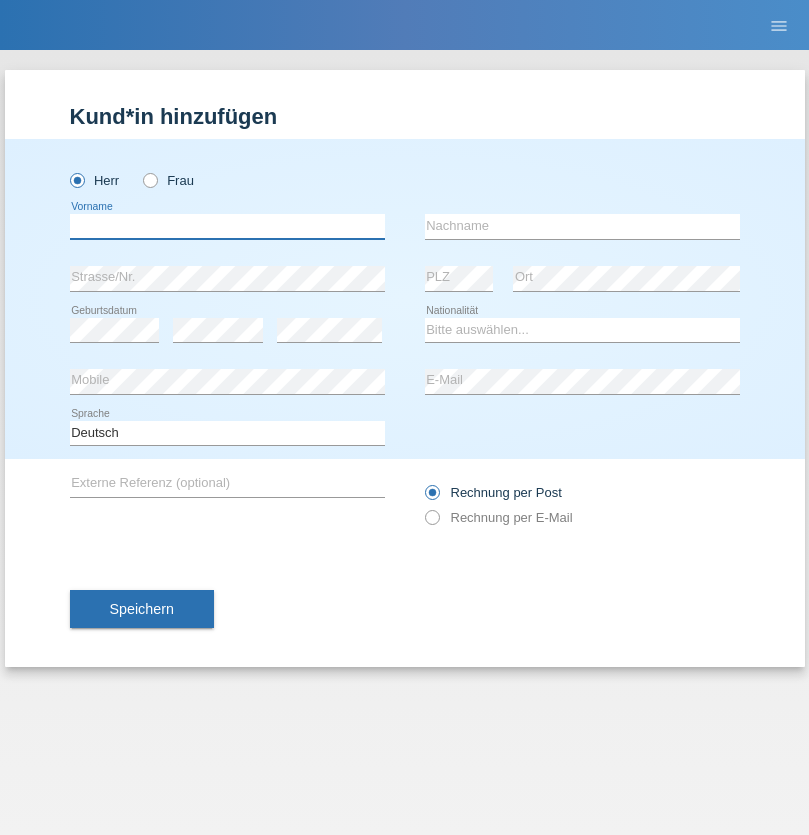 click at bounding box center [227, 226] 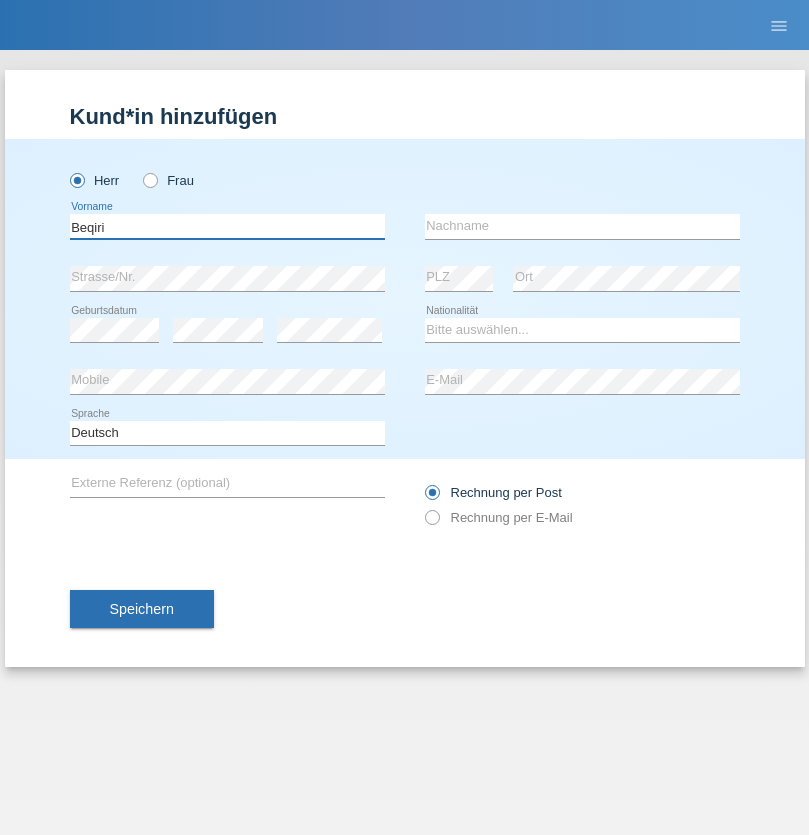 type on "Beqiri" 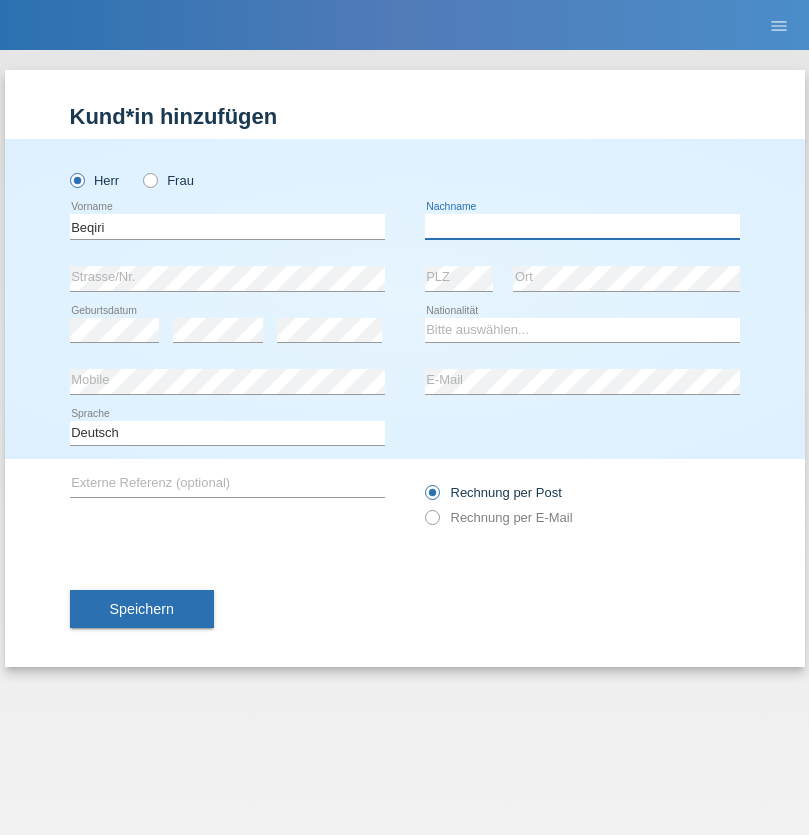 click at bounding box center (582, 226) 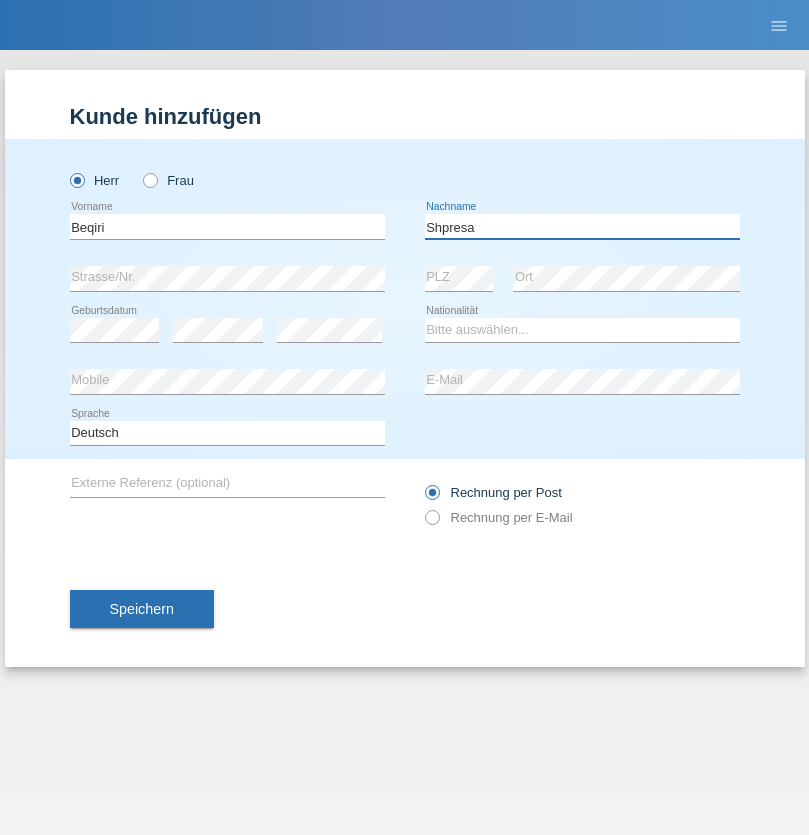 type on "Shpresa" 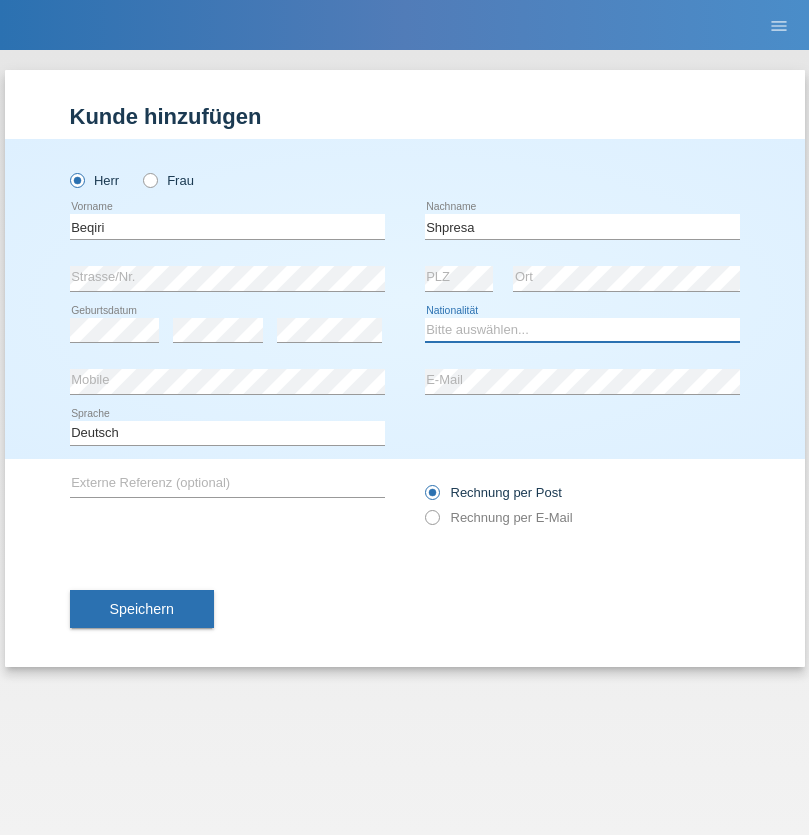 select on "XK" 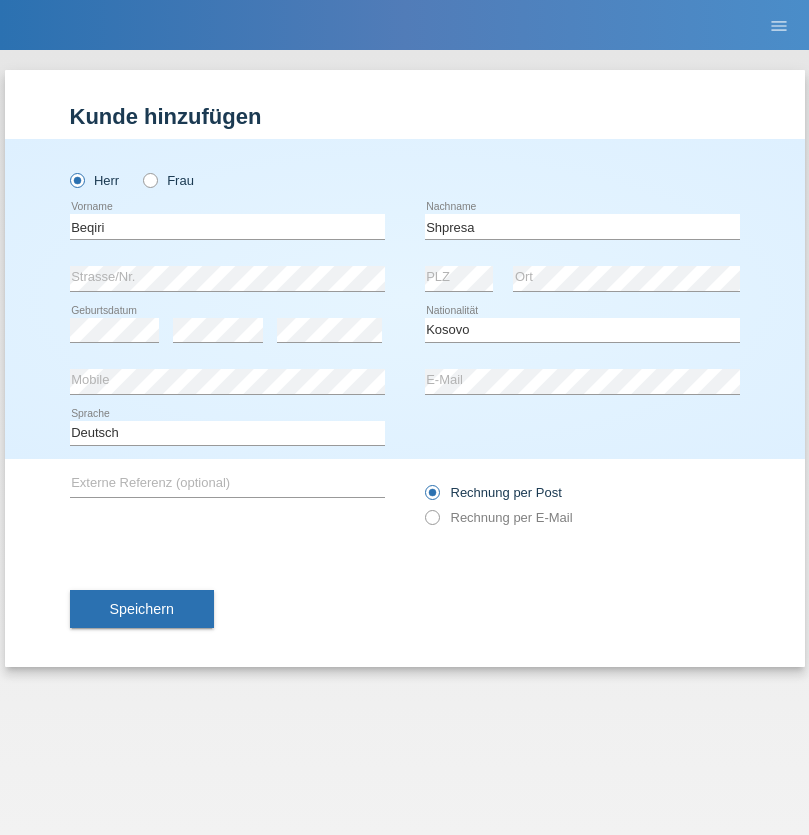 select on "C" 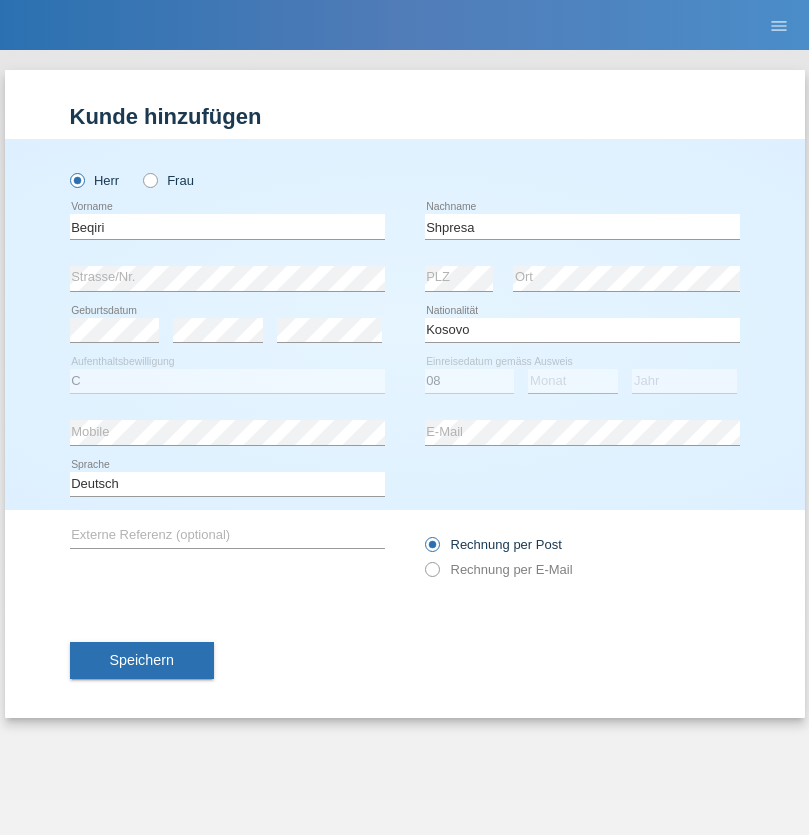 select on "02" 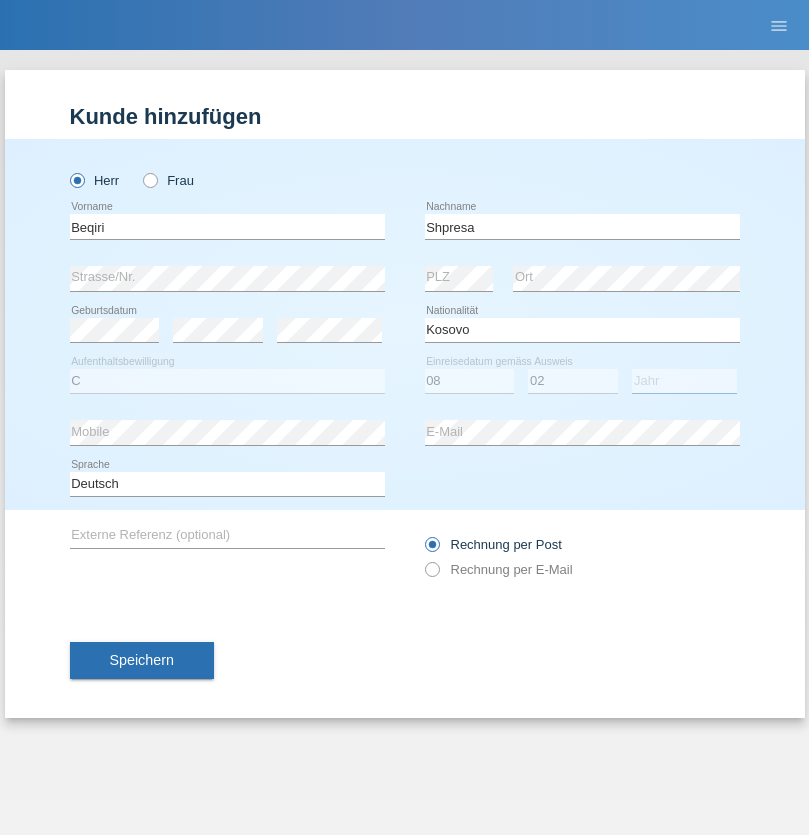 select on "1979" 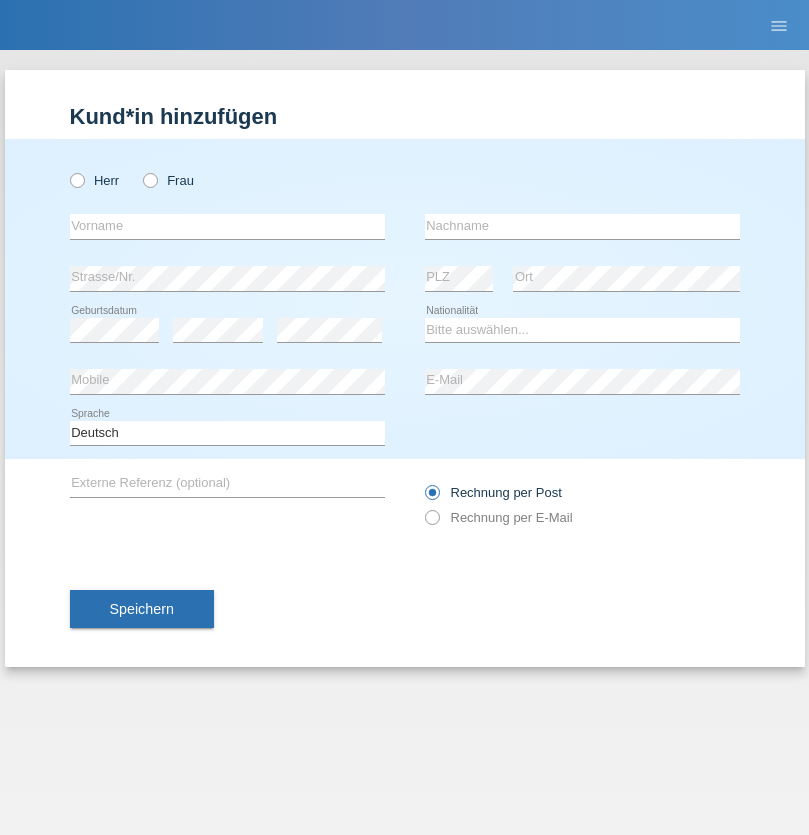 scroll, scrollTop: 0, scrollLeft: 0, axis: both 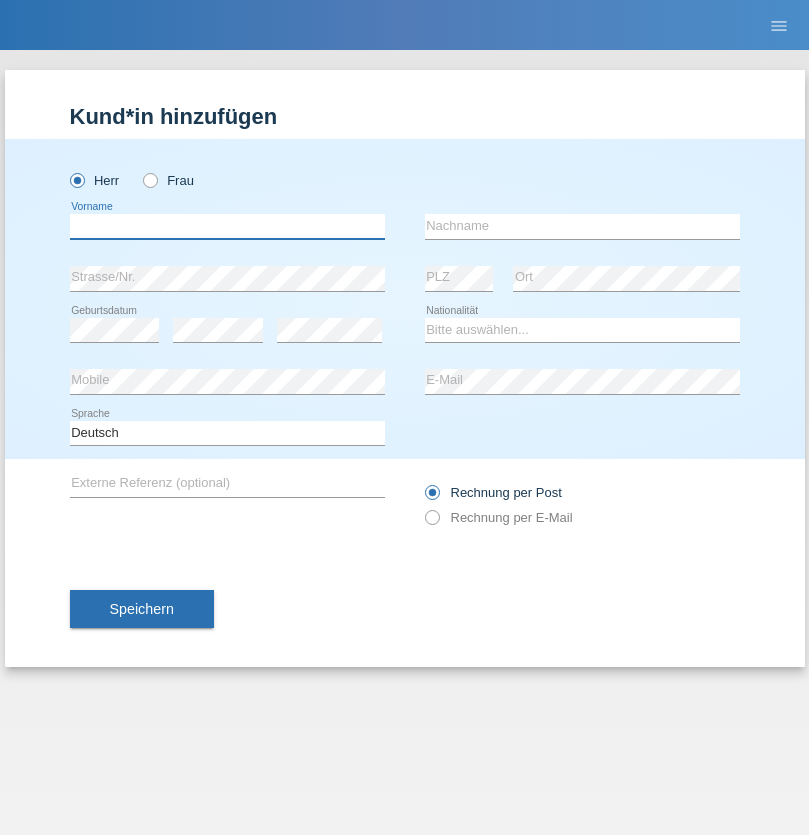click at bounding box center [227, 226] 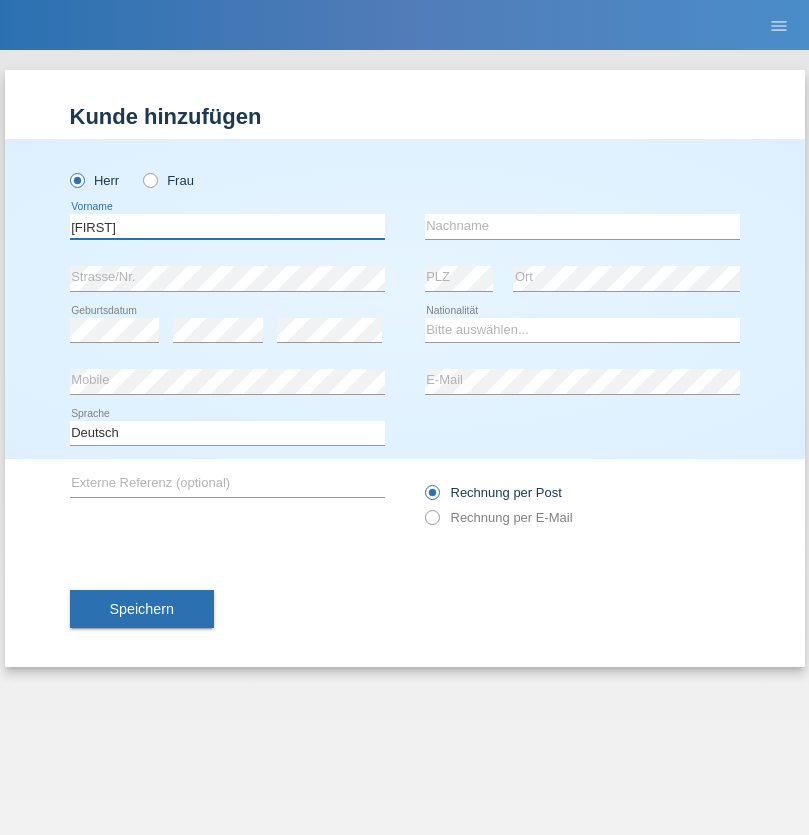 type on "[FIRST]" 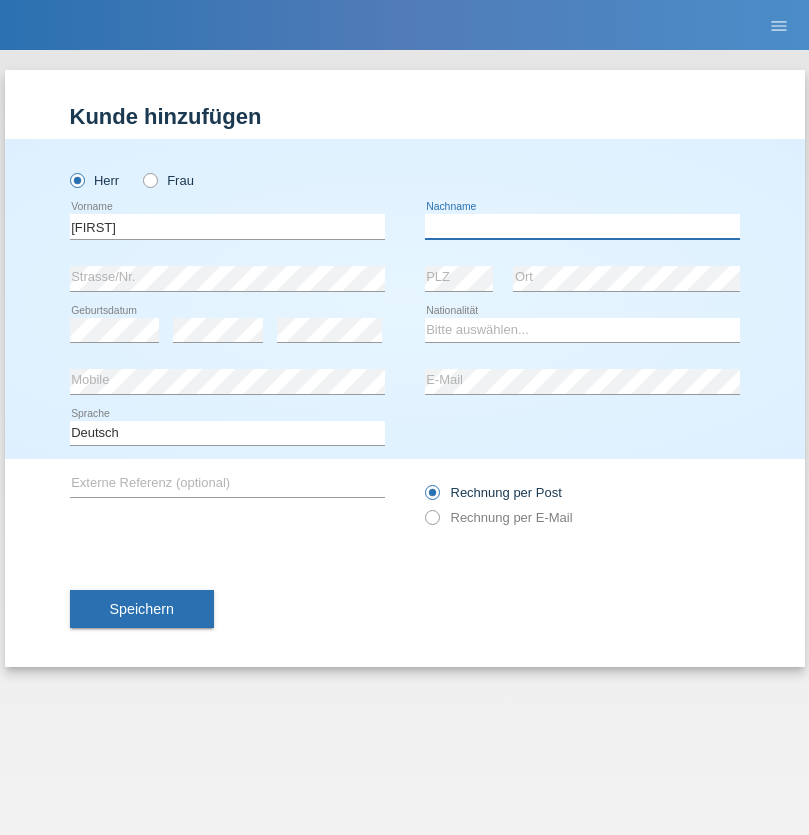 click at bounding box center [582, 226] 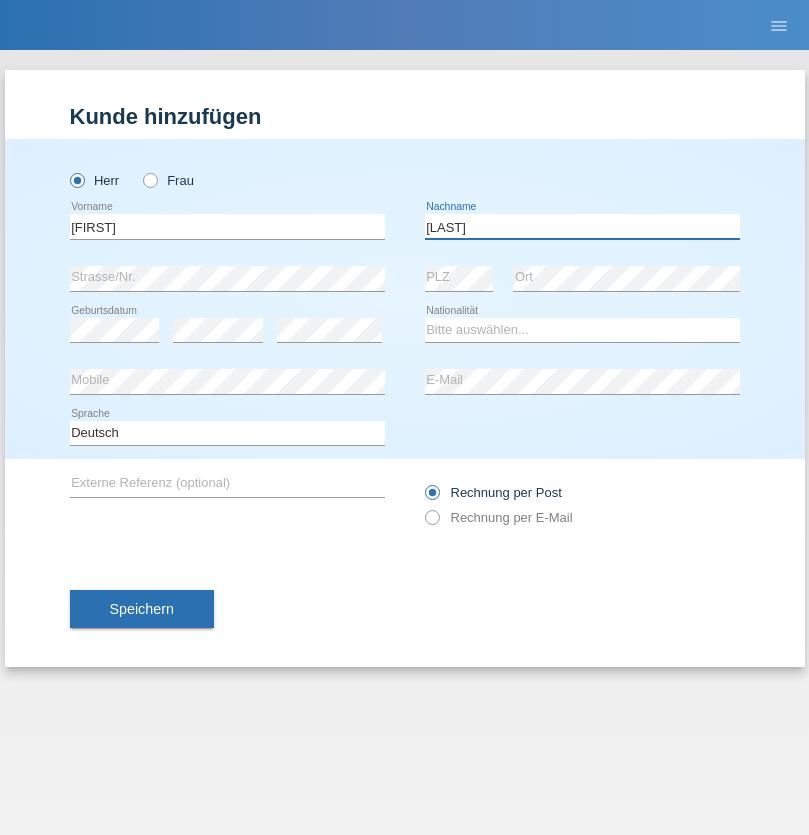 type on "[LAST]" 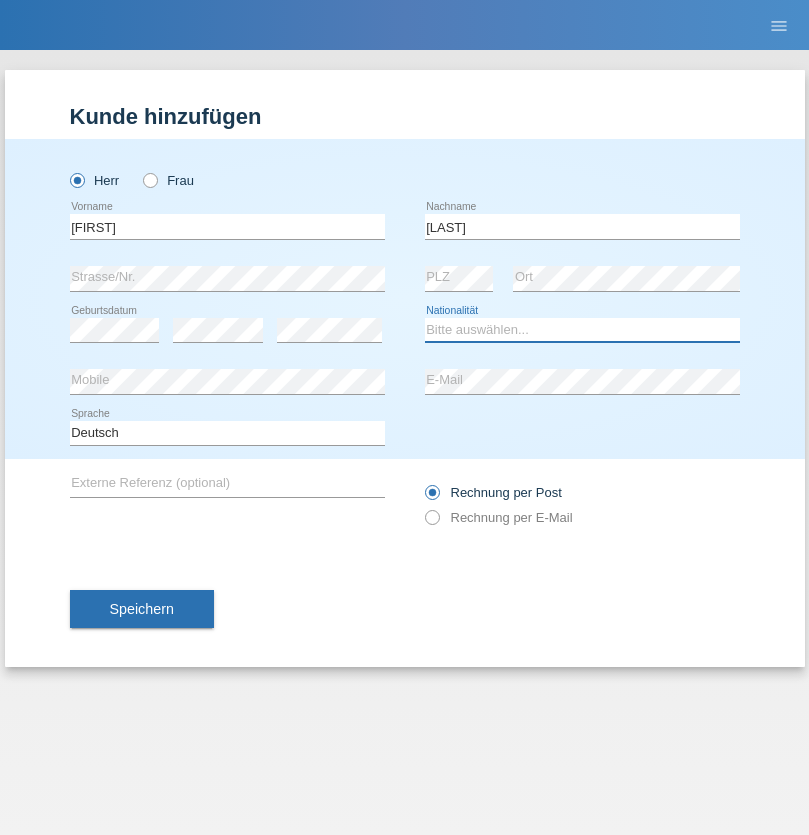 select on "CH" 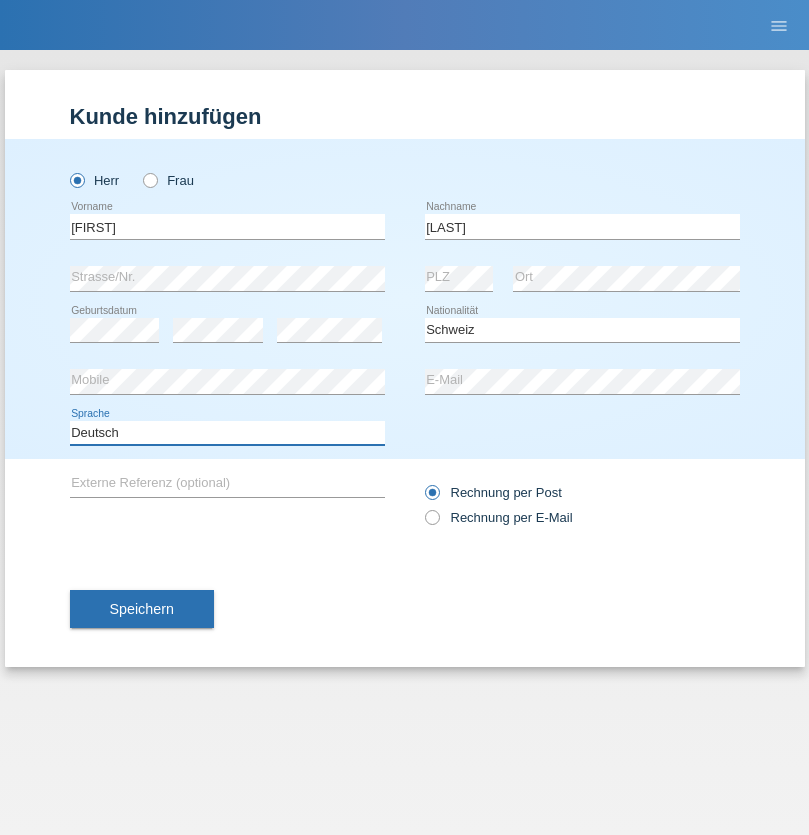 select on "en" 